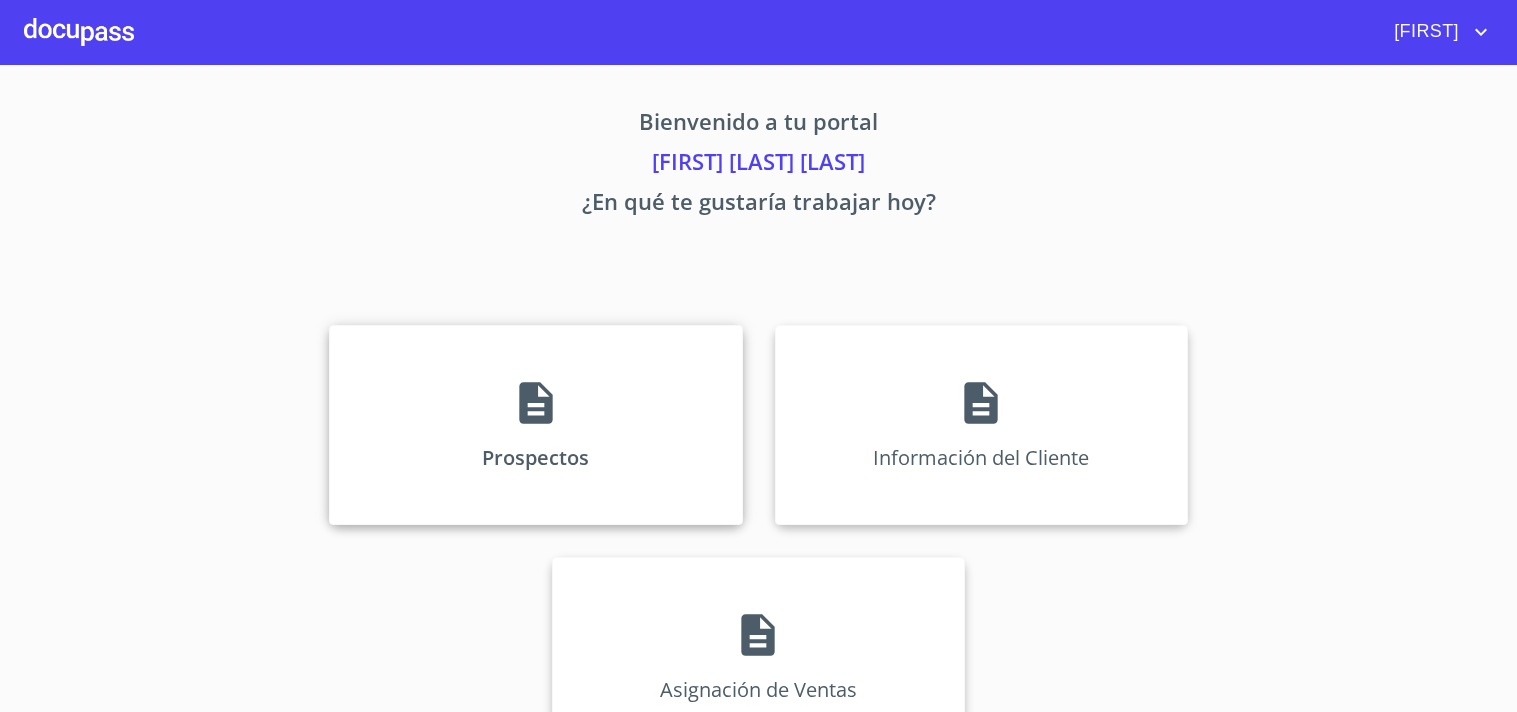 scroll, scrollTop: 0, scrollLeft: 0, axis: both 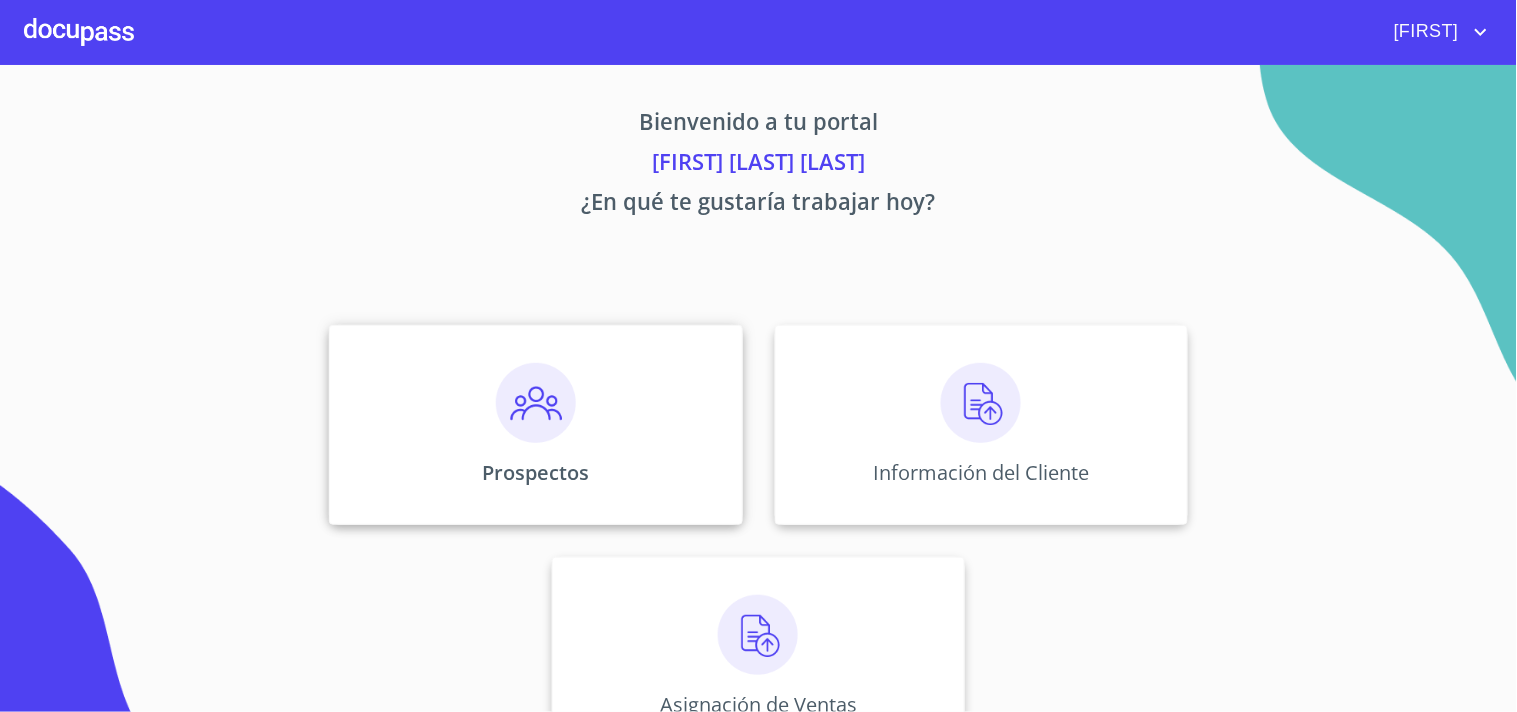click at bounding box center [536, 403] 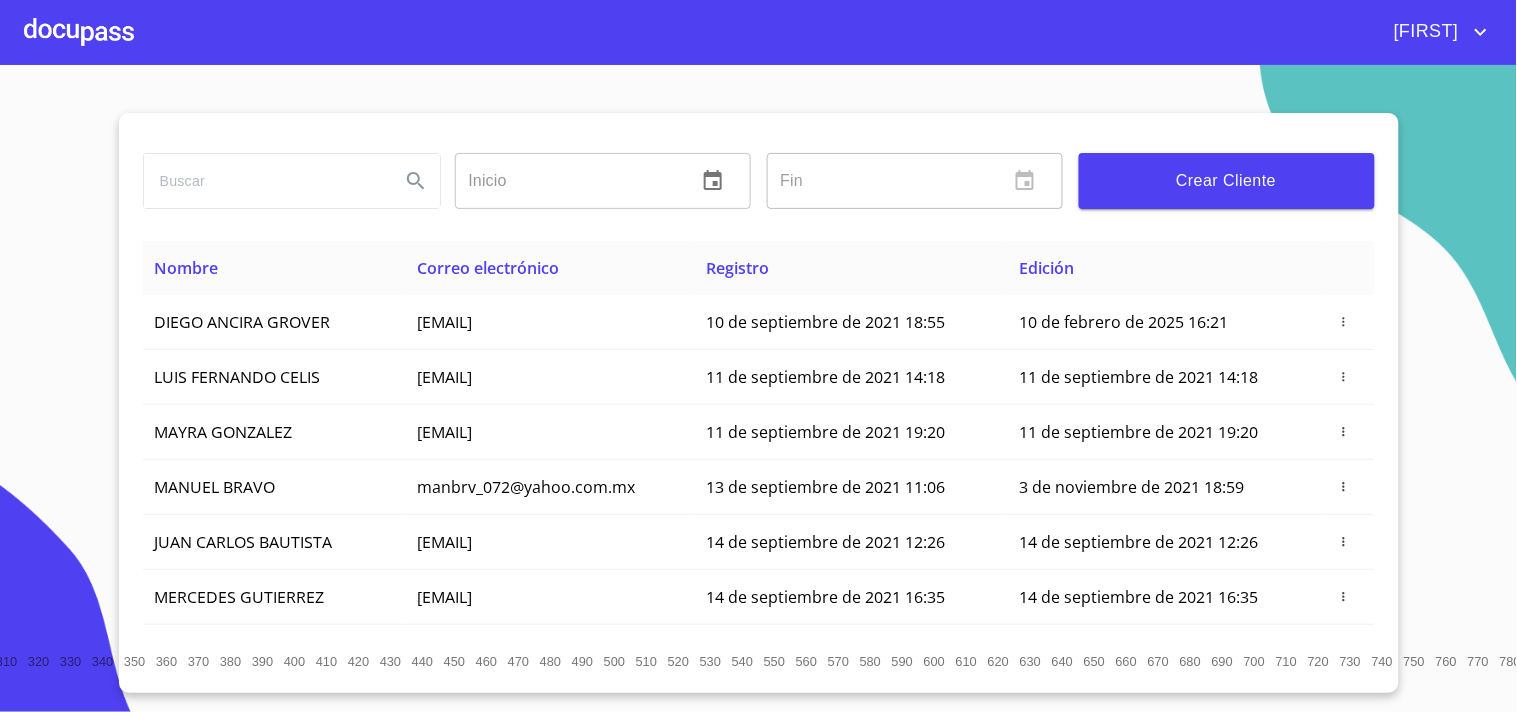 click on "Crear Cliente" at bounding box center [1227, 181] 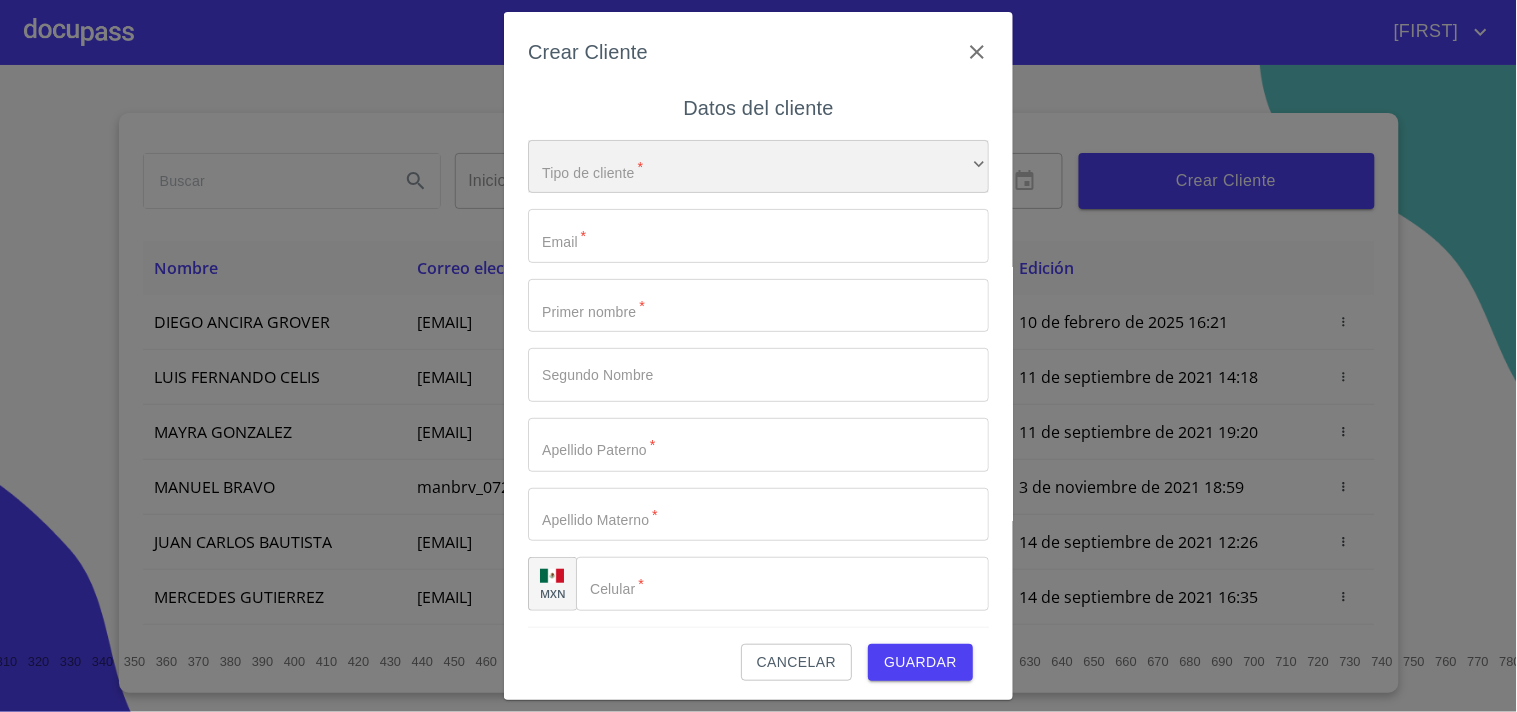 click on "​" at bounding box center [758, 167] 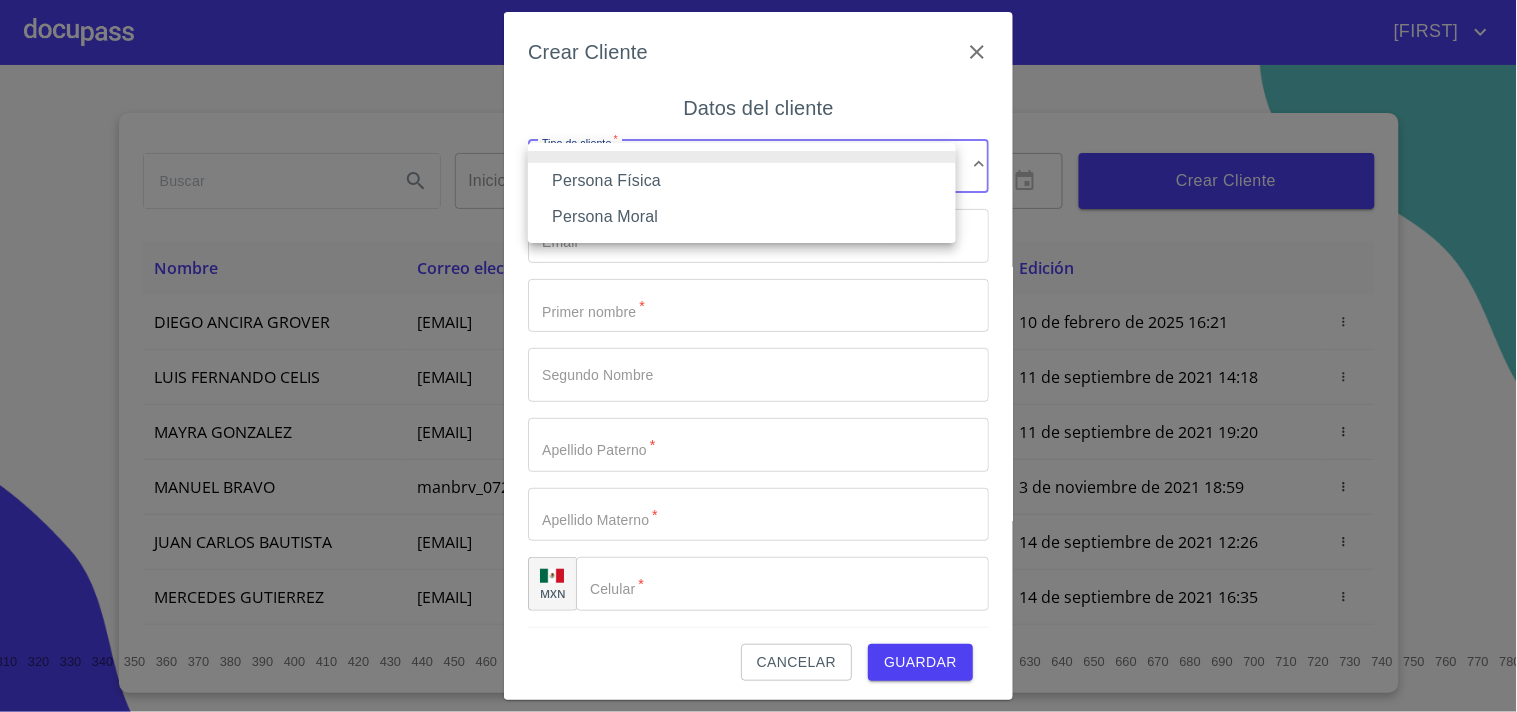 click on "Persona Física" at bounding box center [742, 181] 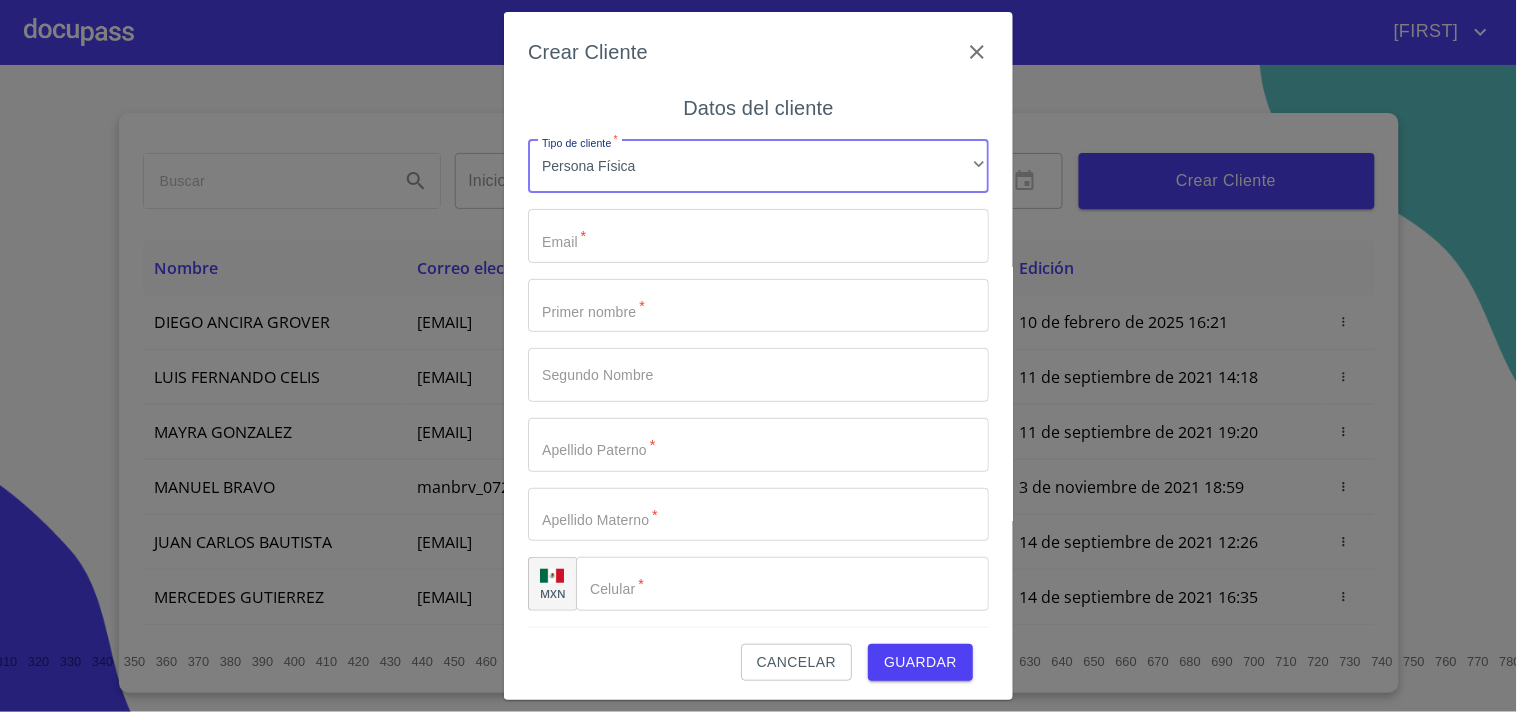 click on "Tipo de cliente   *" at bounding box center (758, 236) 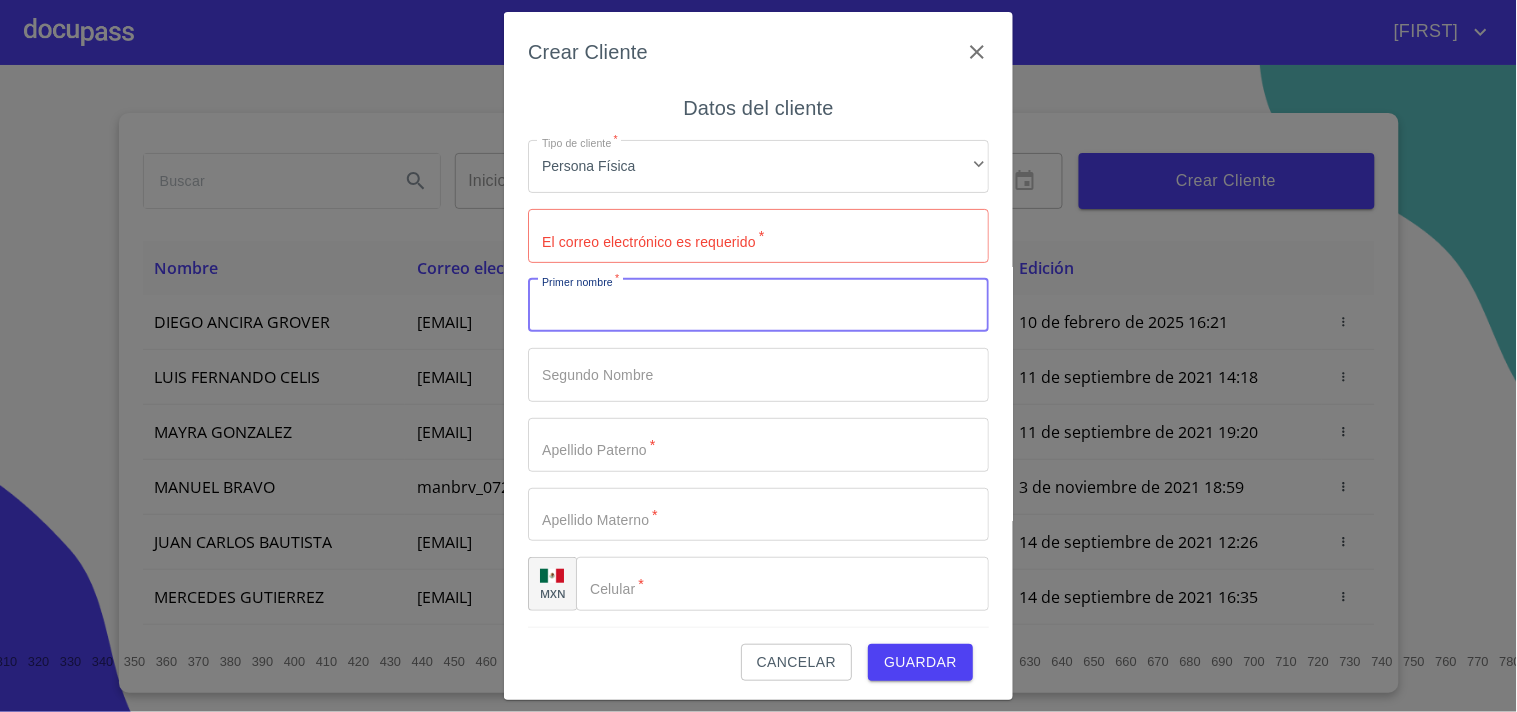click on "Tipo de cliente   *" at bounding box center [758, 306] 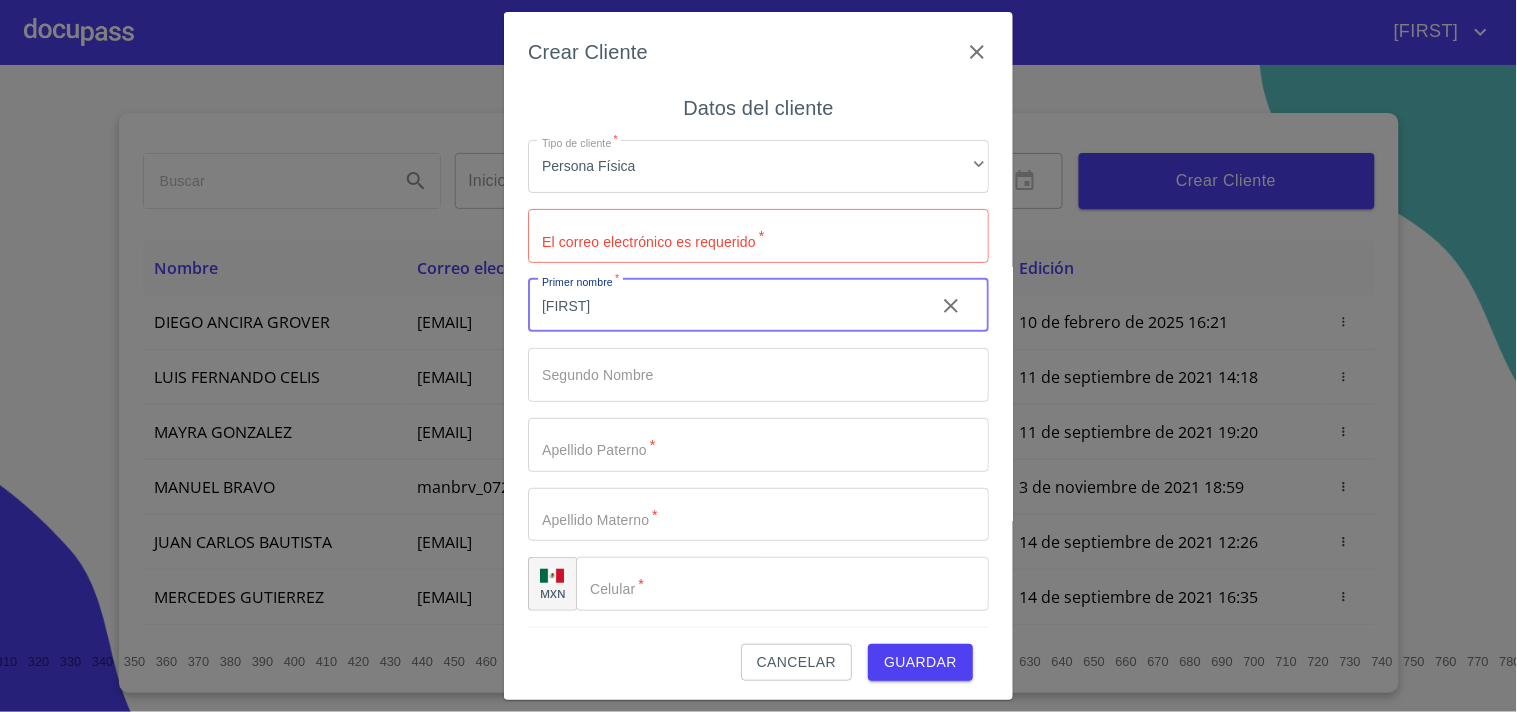 type on "[FIRST]" 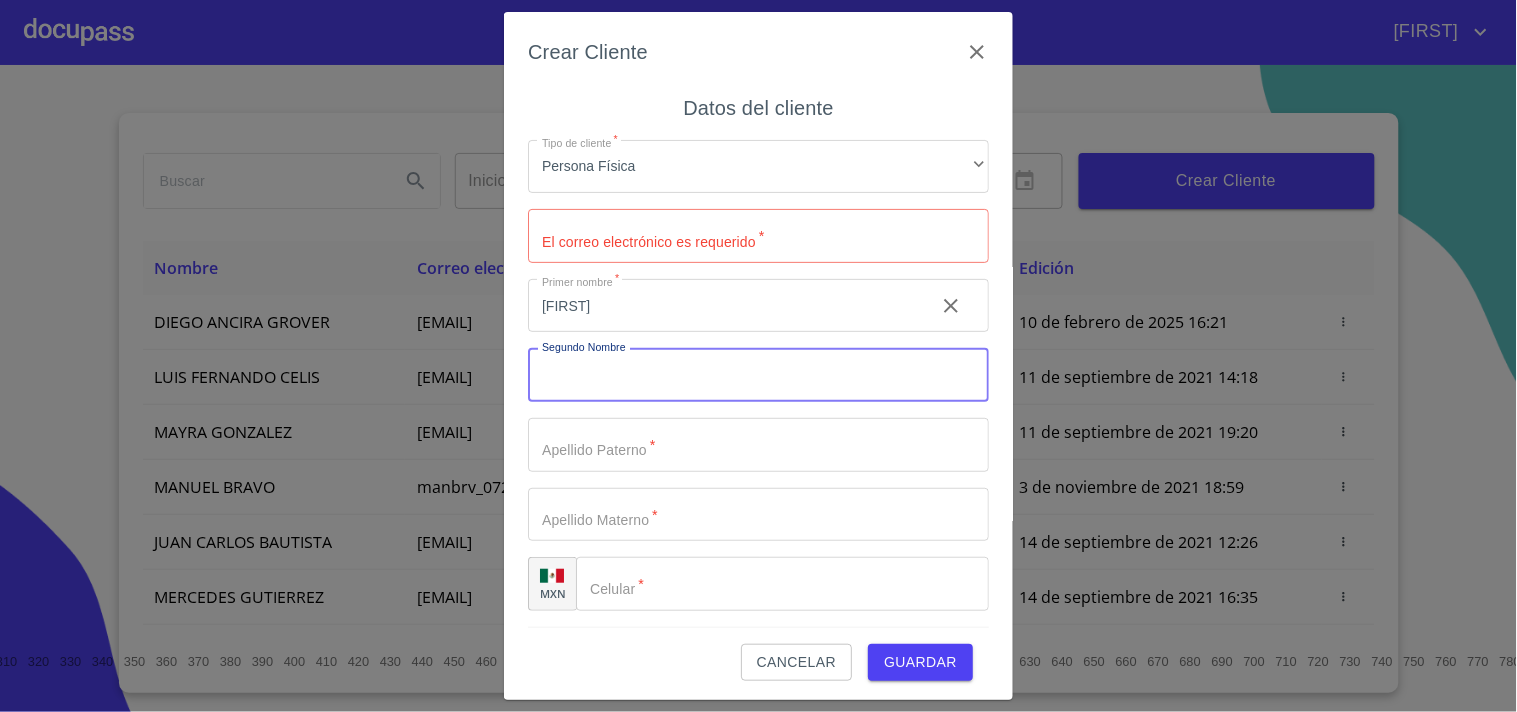 click on "Tipo de cliente   *" at bounding box center [723, 306] 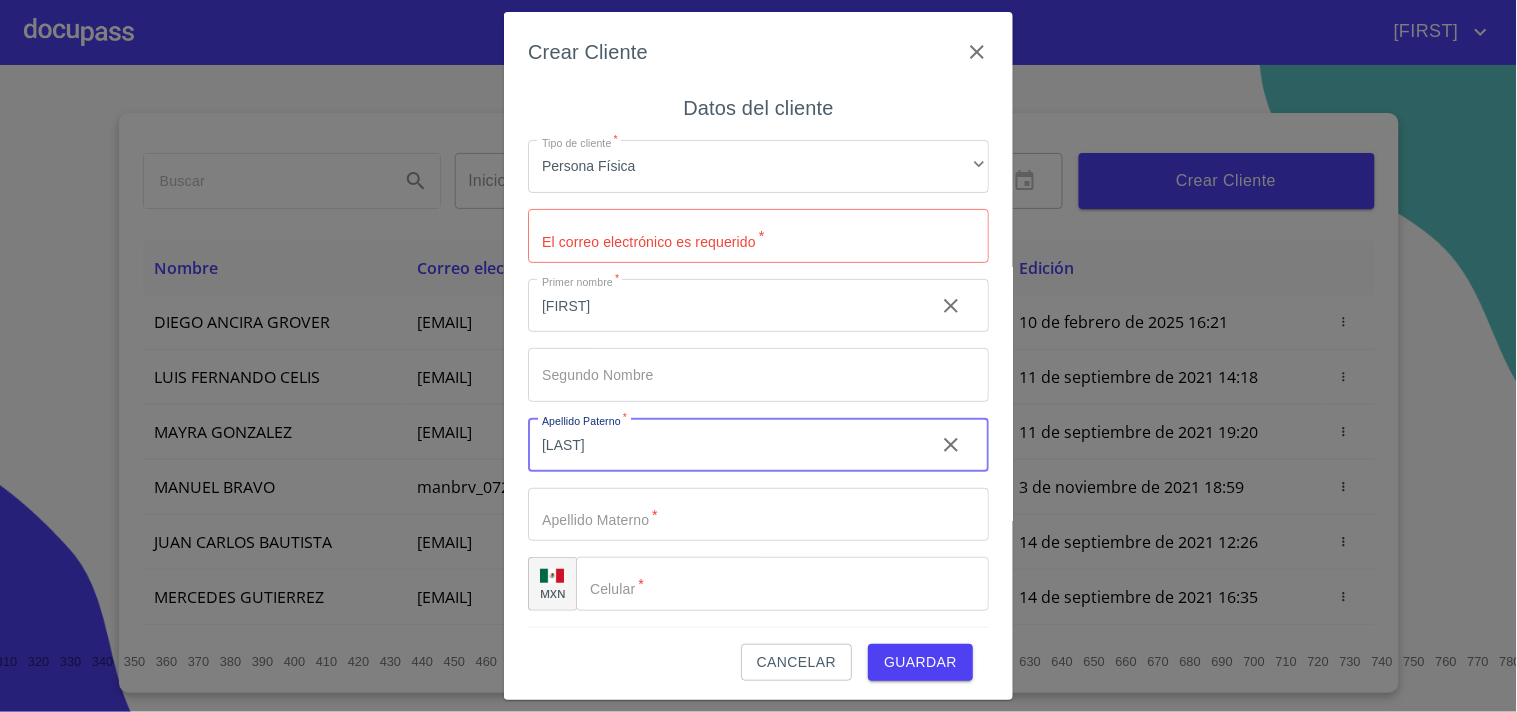 type on "[LAST]" 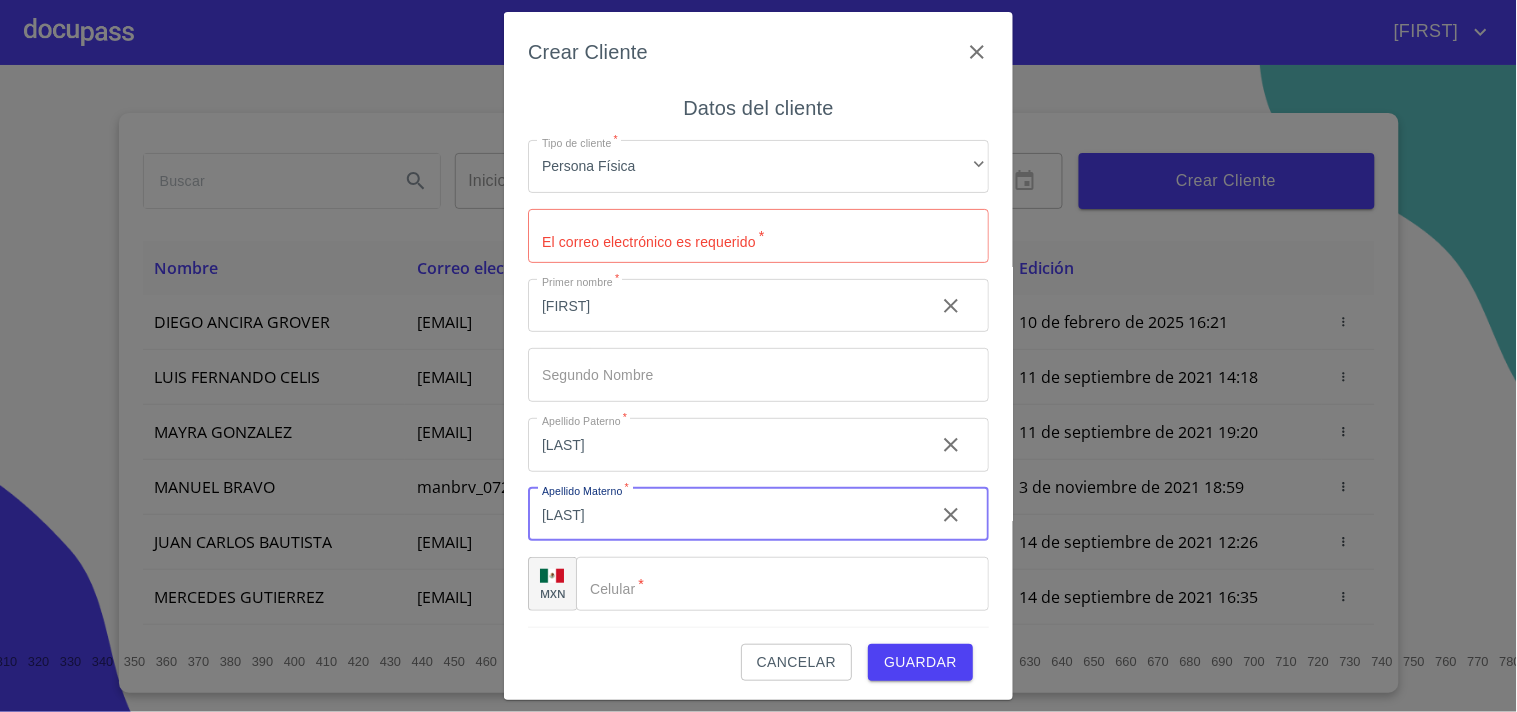 type on "[LAST]" 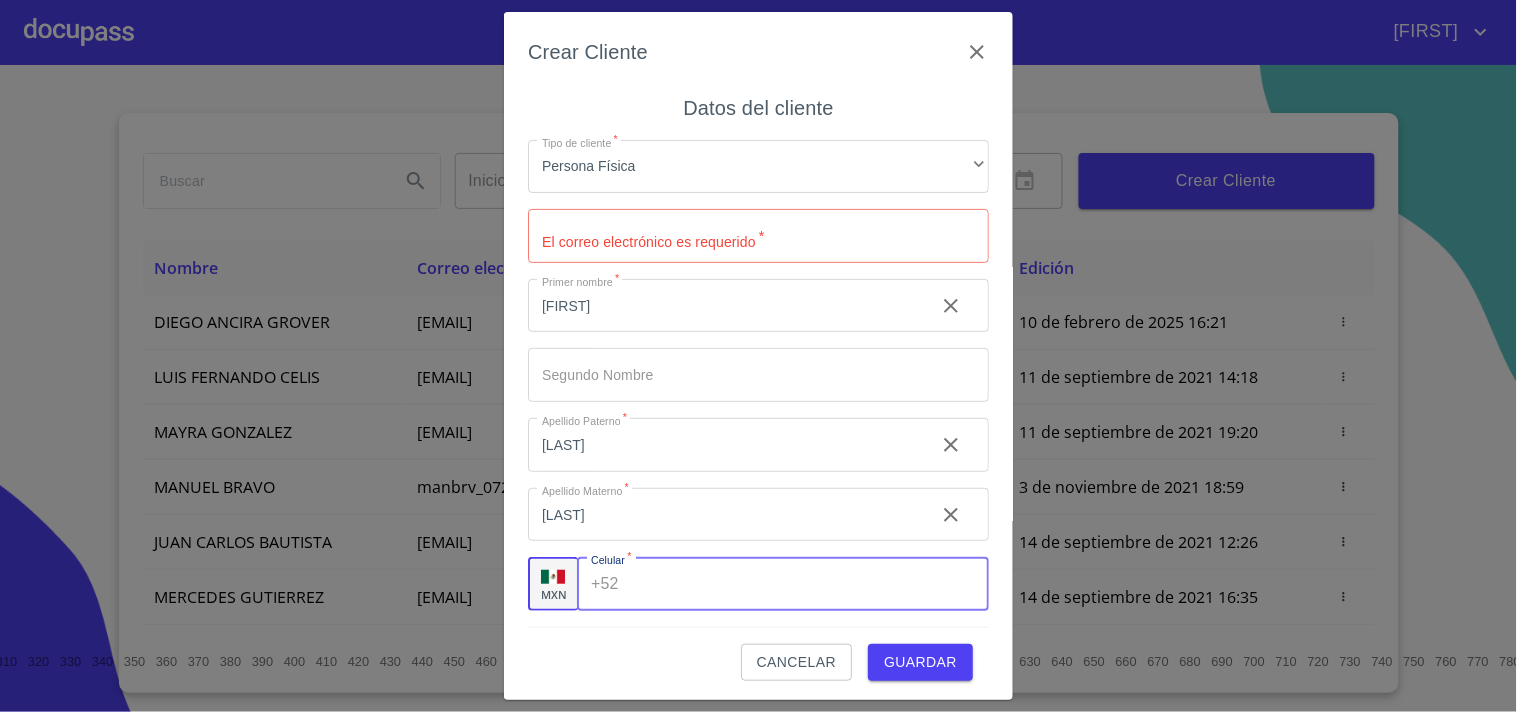 click on "Tipo de cliente   *" at bounding box center (808, 584) 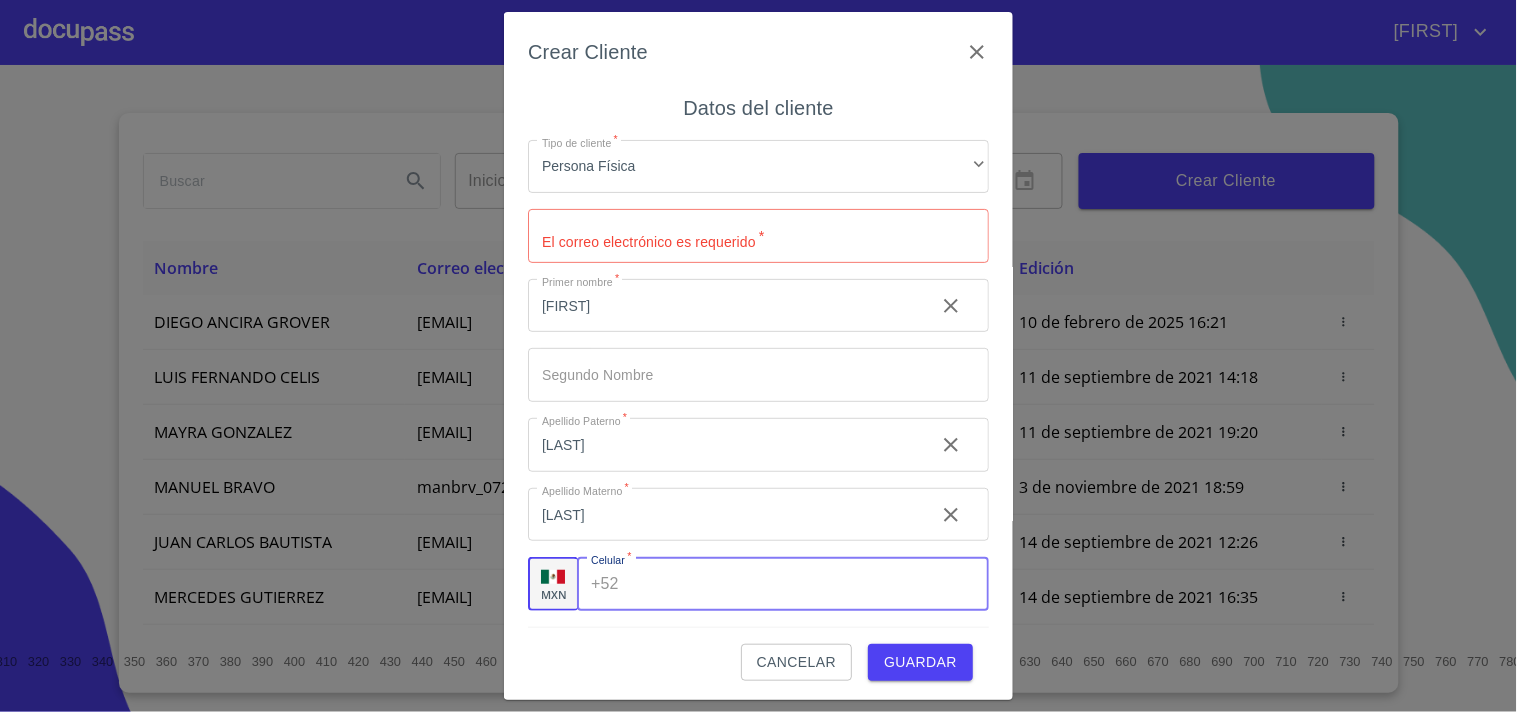 click on "Tipo de cliente   *" at bounding box center [808, 584] 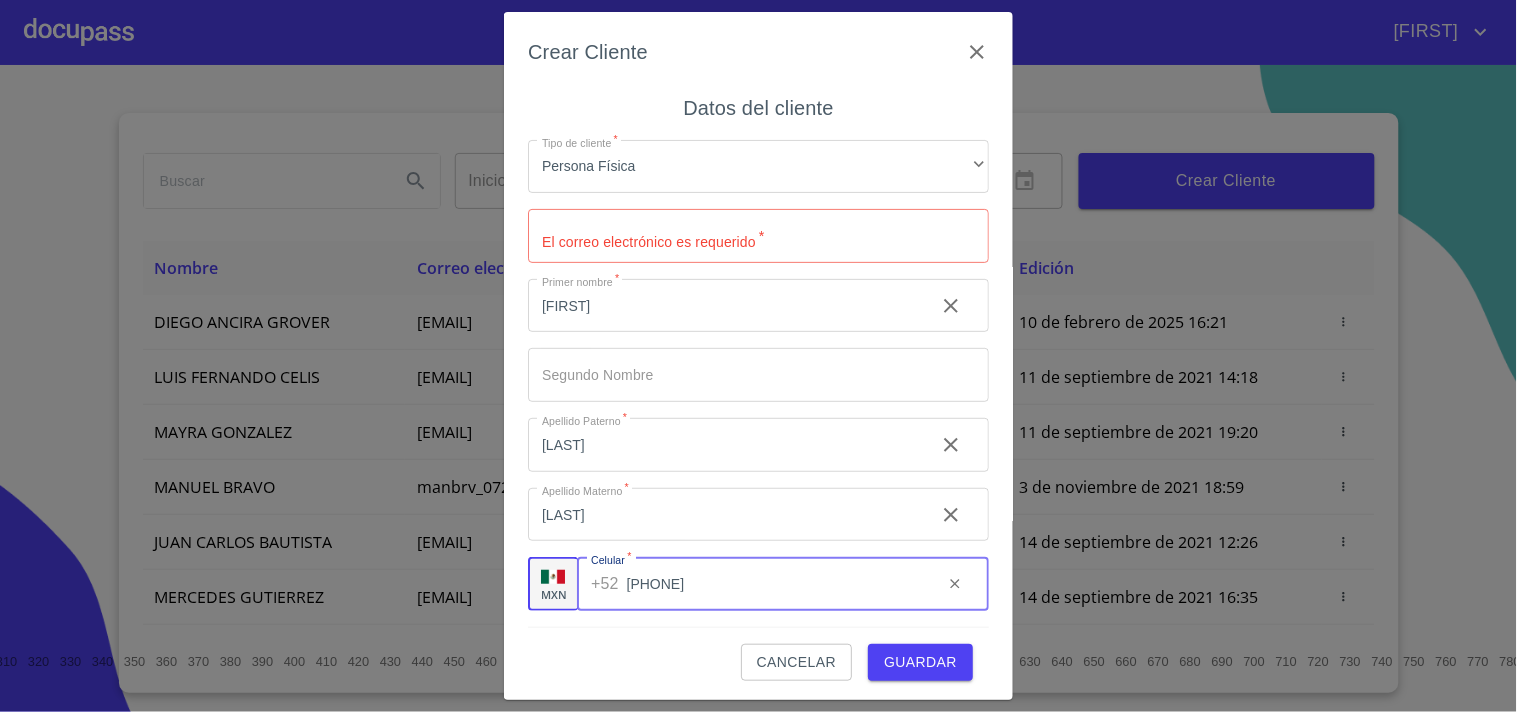 type on "[PHONE]" 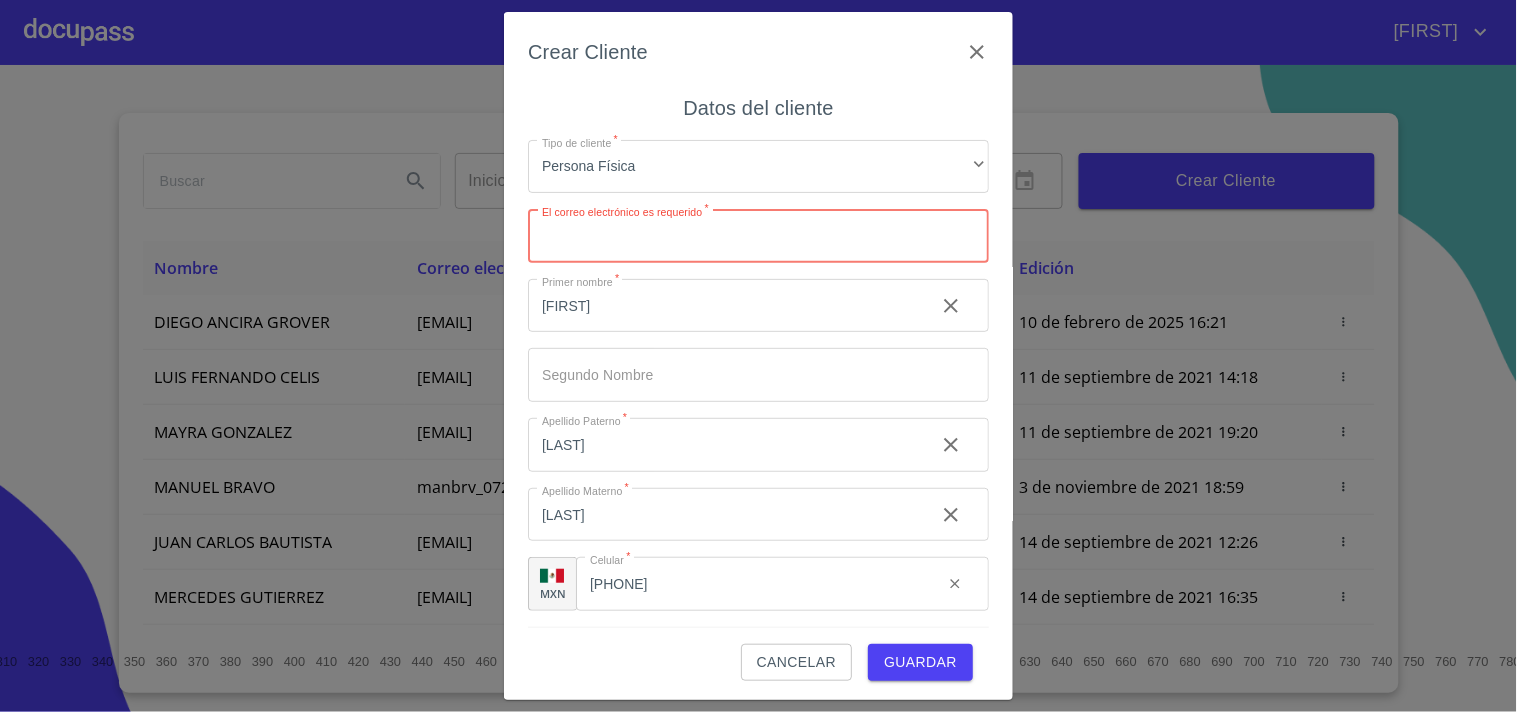 click on "Tipo de cliente   *" at bounding box center [758, 236] 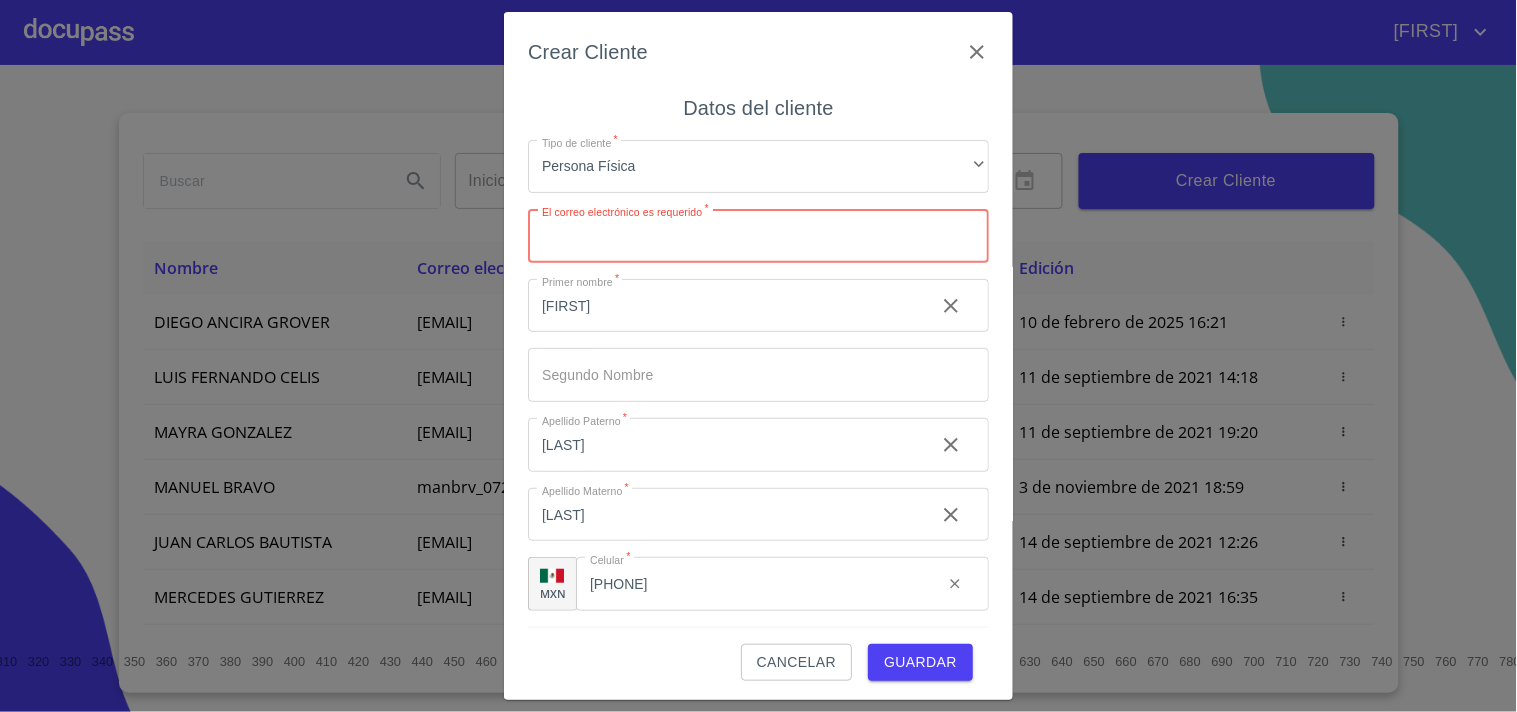 click on "Tipo de cliente   *" at bounding box center [758, 236] 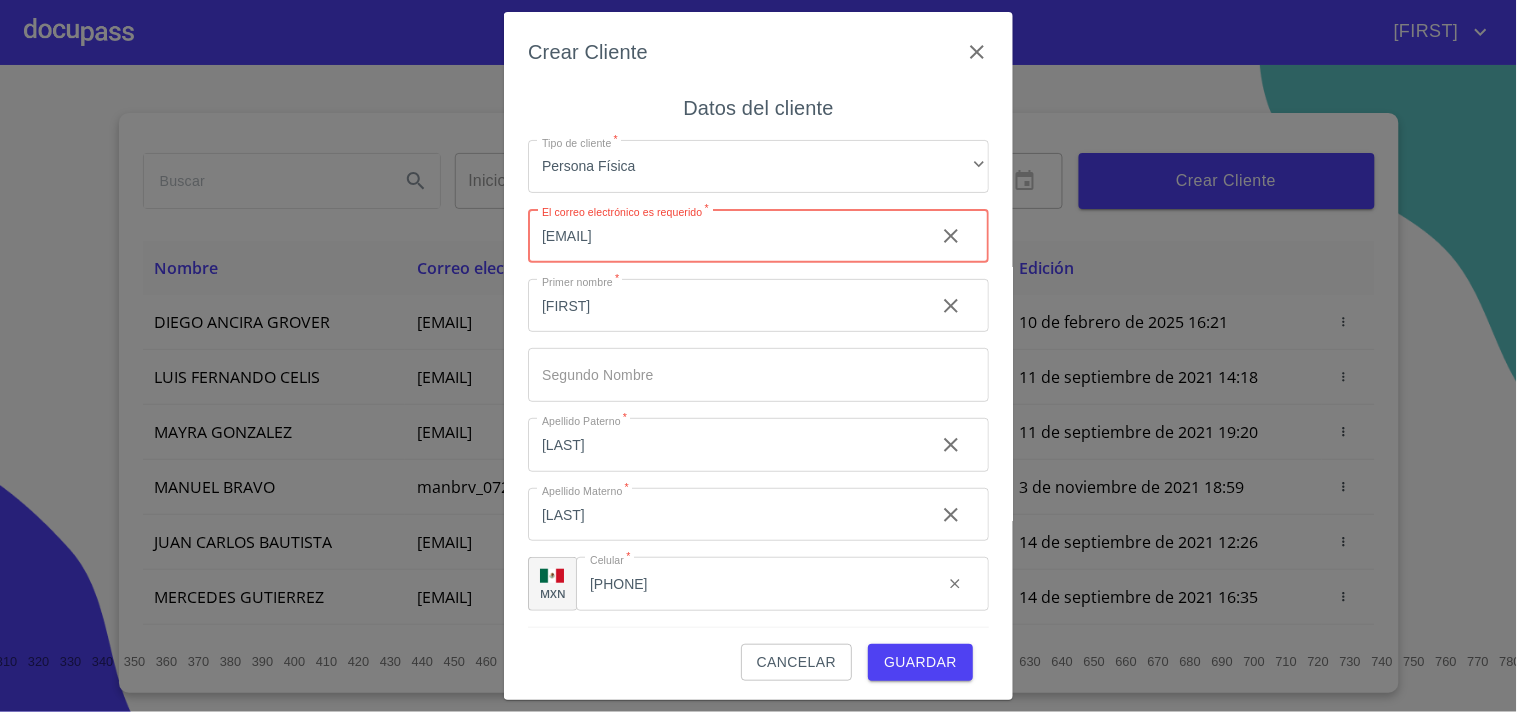 scroll, scrollTop: 3, scrollLeft: 0, axis: vertical 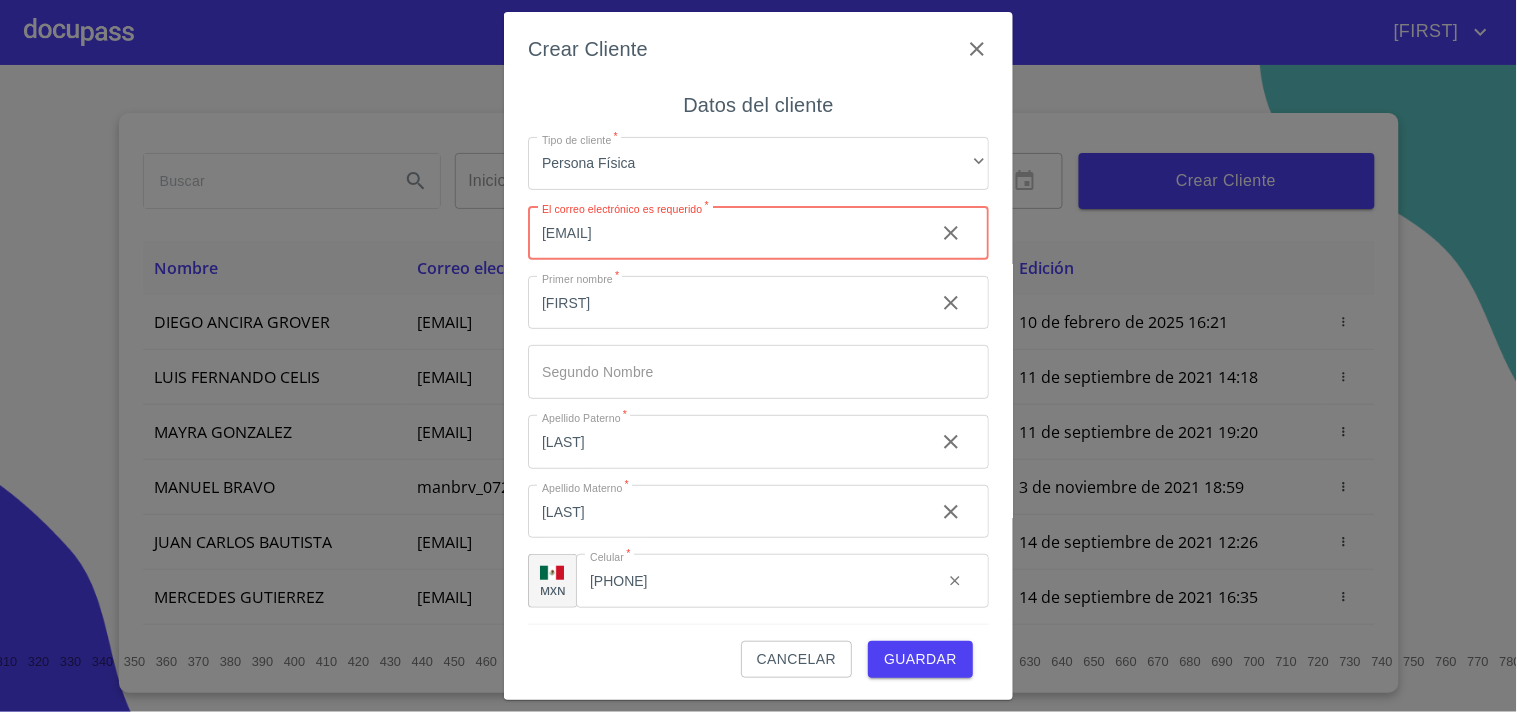 type on "[EMAIL]" 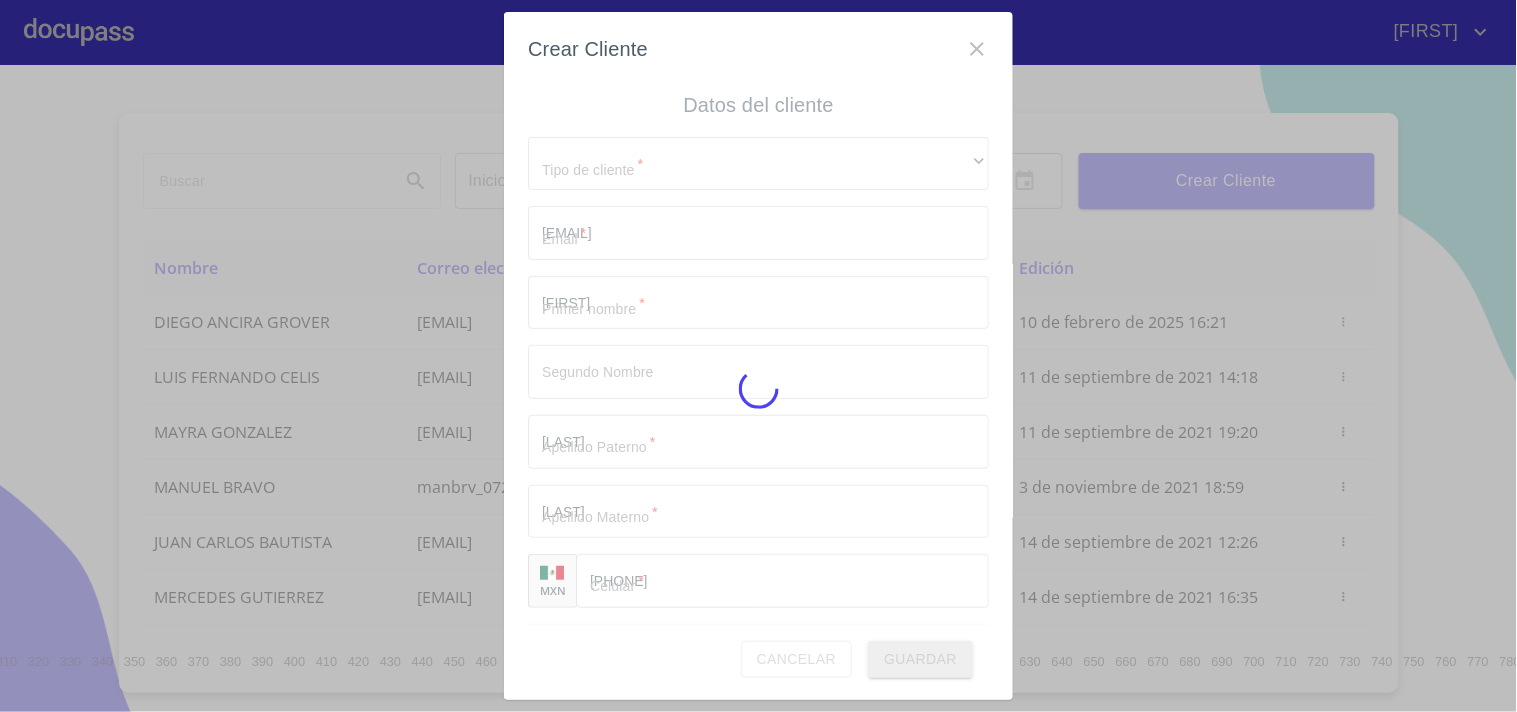 type 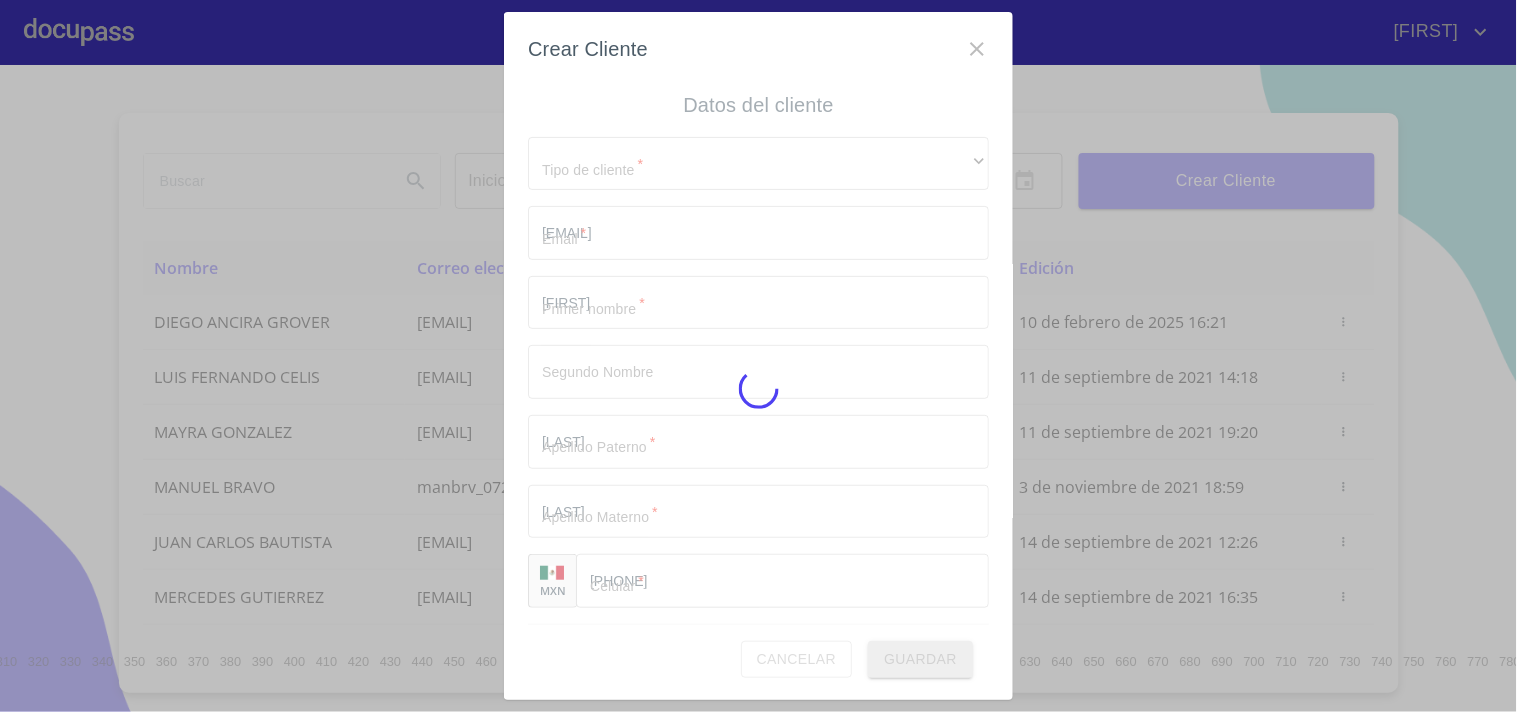 type 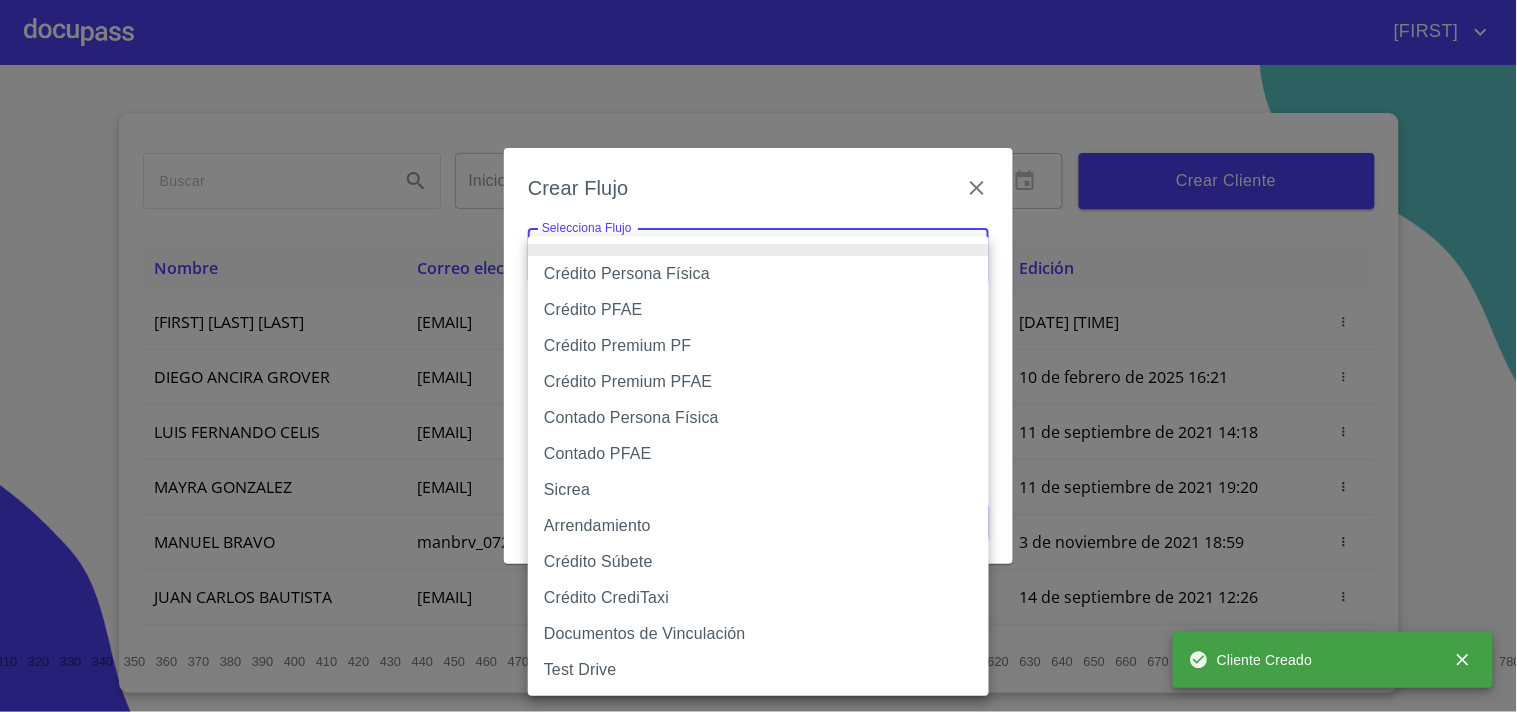 click on "[FIRST] [LAST] [LAST] [EMAIL] [DATE] [TIME] [DATE] [TIME] [FIRST] [LAST] [LAST] [EMAIL] [DATE] [TIME] [DATE] [TIME] [FIRST] [LAST] [EMAIL] [DATE] [TIME] [DATE] [TIME] [FIRST] [LAST] [EMAIL] [DATE] [TIME] [DATE] [TIME] [FIRST] [LAST] [EMAIL] [DATE] [TIME] [DATE] [TIME] [FIRST] [LAST] [EMAIL] [DATE] [TIME] [DATE] [TIME] [FIRST] [LAST] [EMAIL] [DATE] [TIME] [DATE] [TIME] [FIRST] [LAST] [EMAIL] [DATE] [TIME] [DATE] [TIME] [FIRST] [LAST] [EMAIL] [DATE] [TIME] [DATE] [TIME]" at bounding box center (758, 356) 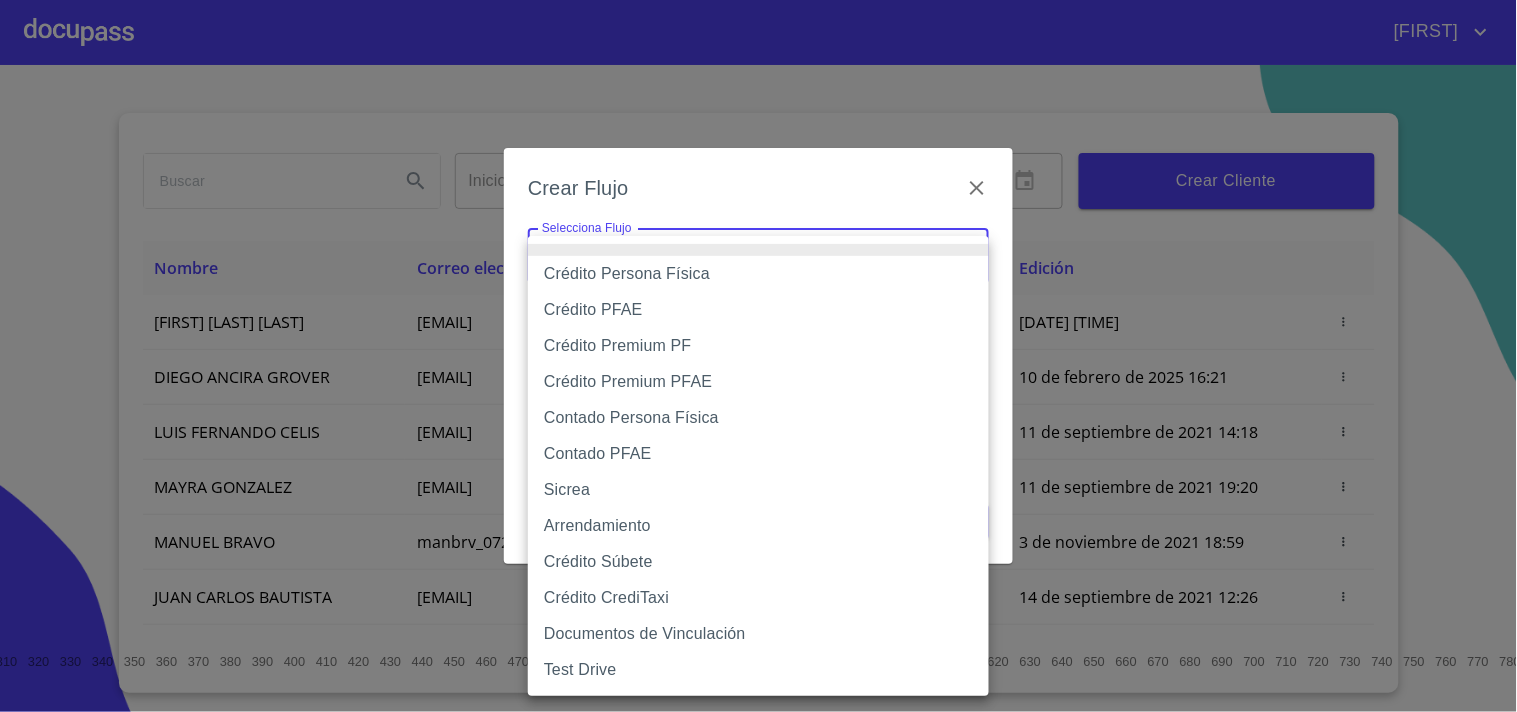 click on "Crédito Persona Física" at bounding box center (758, 274) 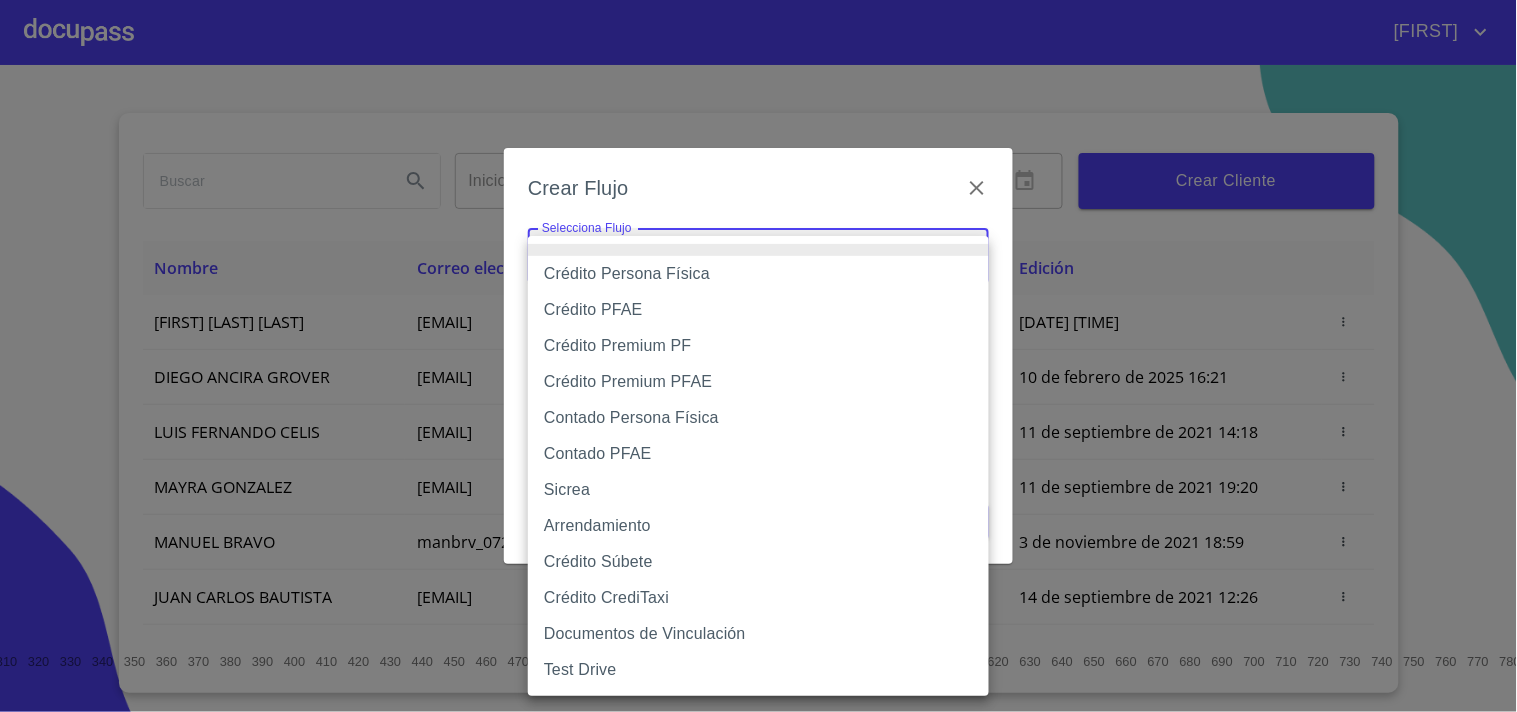 type on "6009fb3c7d1714eb8809aa97" 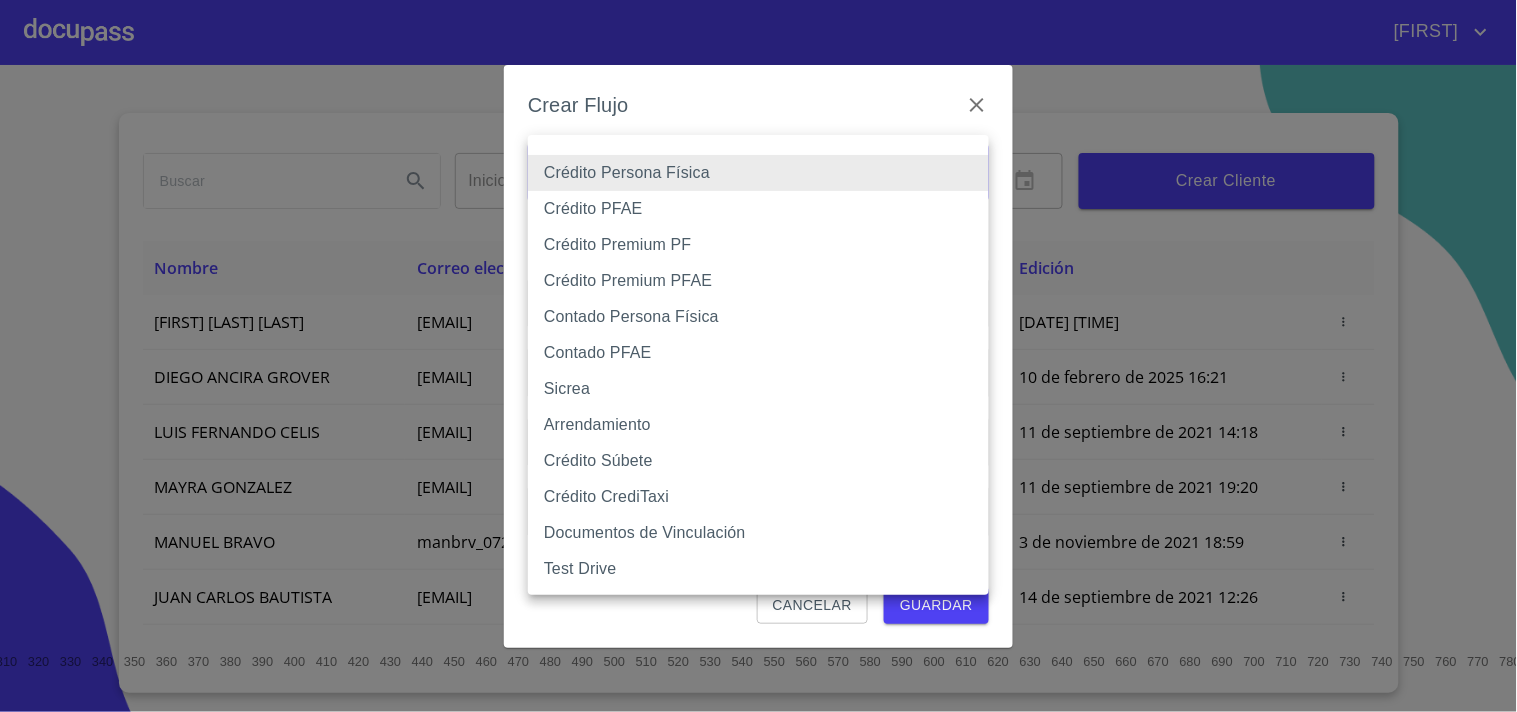 click on "[FIRST] [LAST] [LAST] [EMAIL] [DATE] [TIME] [DATE] [TIME] [FIRST] [LAST] [LAST] [EMAIL] [DATE] [TIME] [DATE] [TIME] [FIRST] [LAST] [EMAIL] [DATE] [TIME] [DATE] [TIME] [FIRST] [LAST] [EMAIL] [DATE] [TIME] [DATE] [TIME] [FIRST] [LAST] [EMAIL] [DATE] [TIME] [DATE] [TIME] [FIRST] [LAST] [EMAIL] [DATE] [TIME] [DATE] [TIME] [FIRST] [LAST] [EMAIL] [DATE] [TIME] [DATE] [TIME] [FIRST] [LAST] [EMAIL] [DATE] [TIME] [DATE] [TIME] [FIRST] [LAST] [EMAIL] [DATE] [TIME] [DATE] [TIME]" at bounding box center [758, 356] 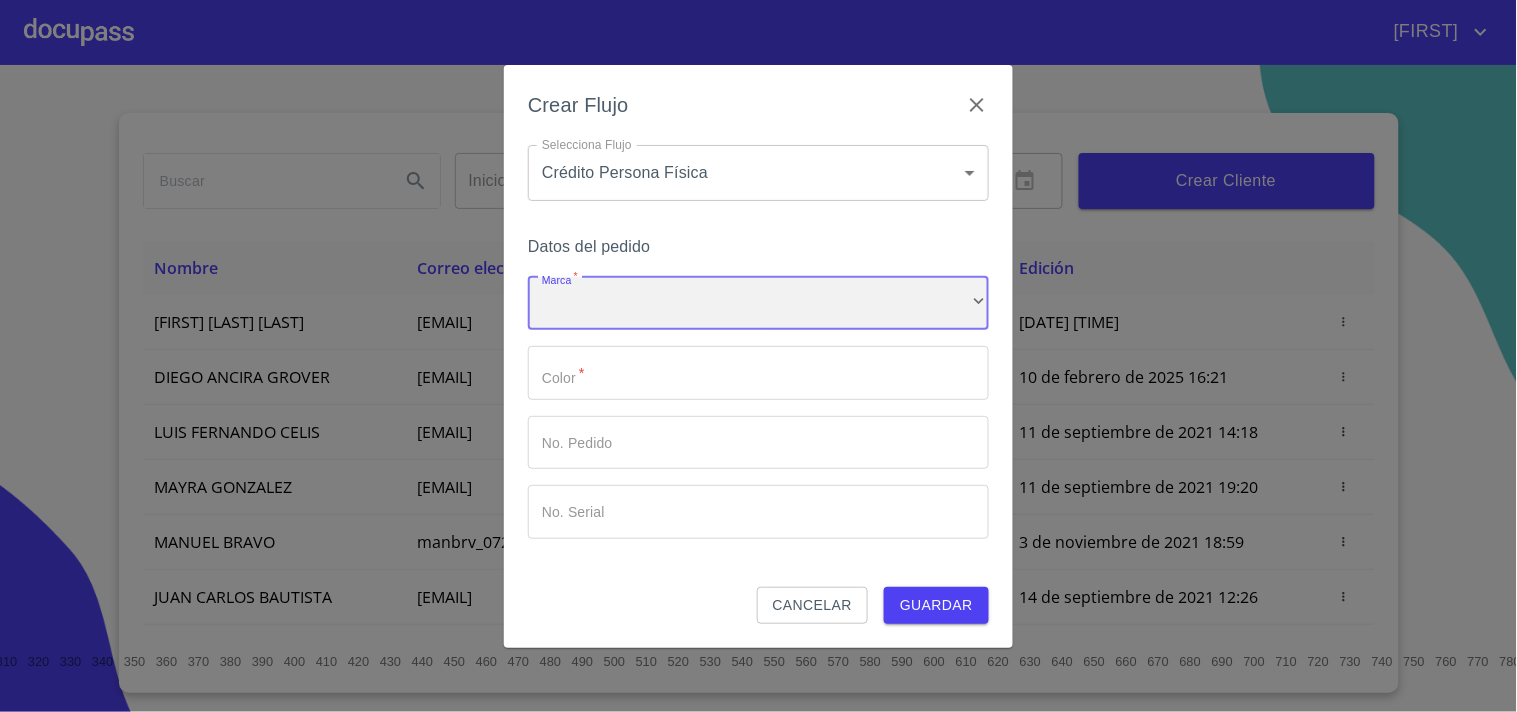 click on "​" at bounding box center (758, 304) 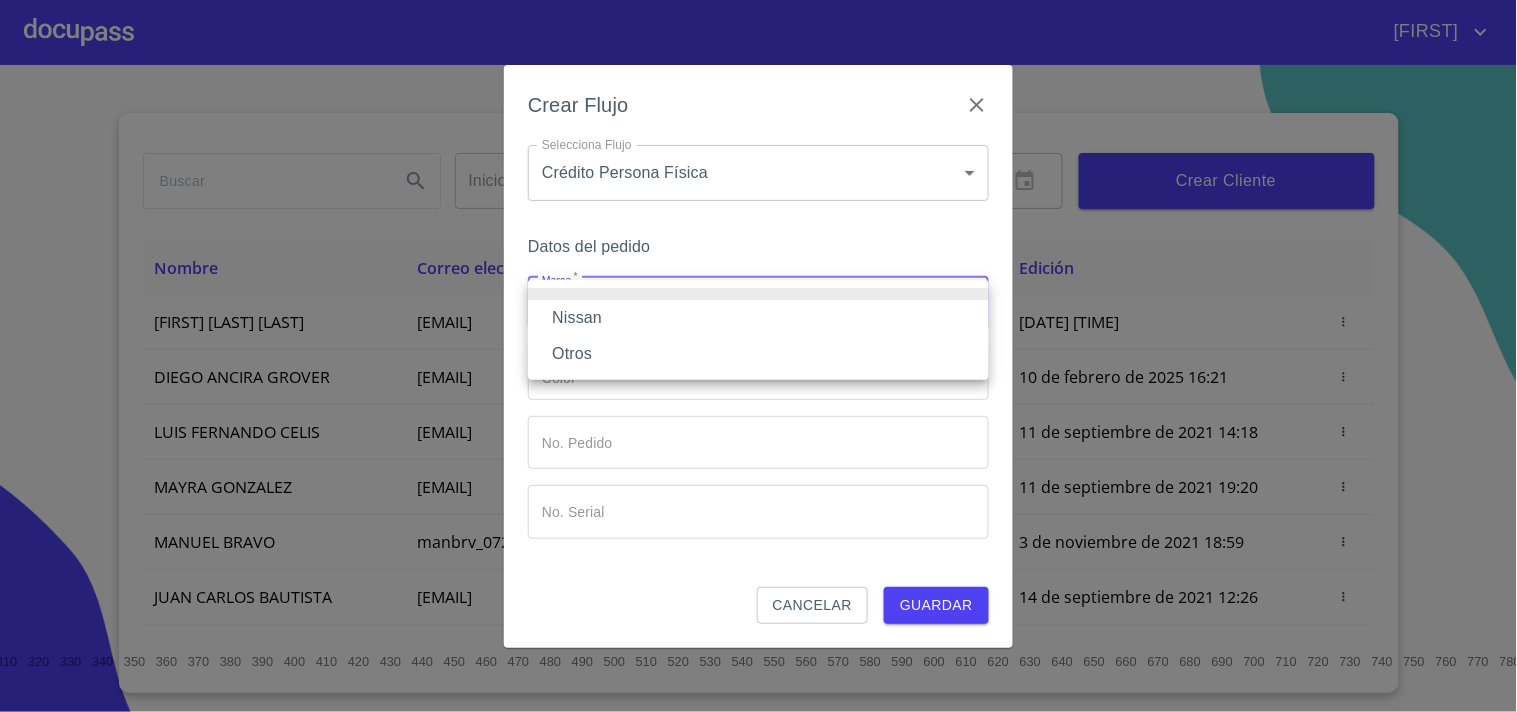 click on "Otros" at bounding box center [758, 354] 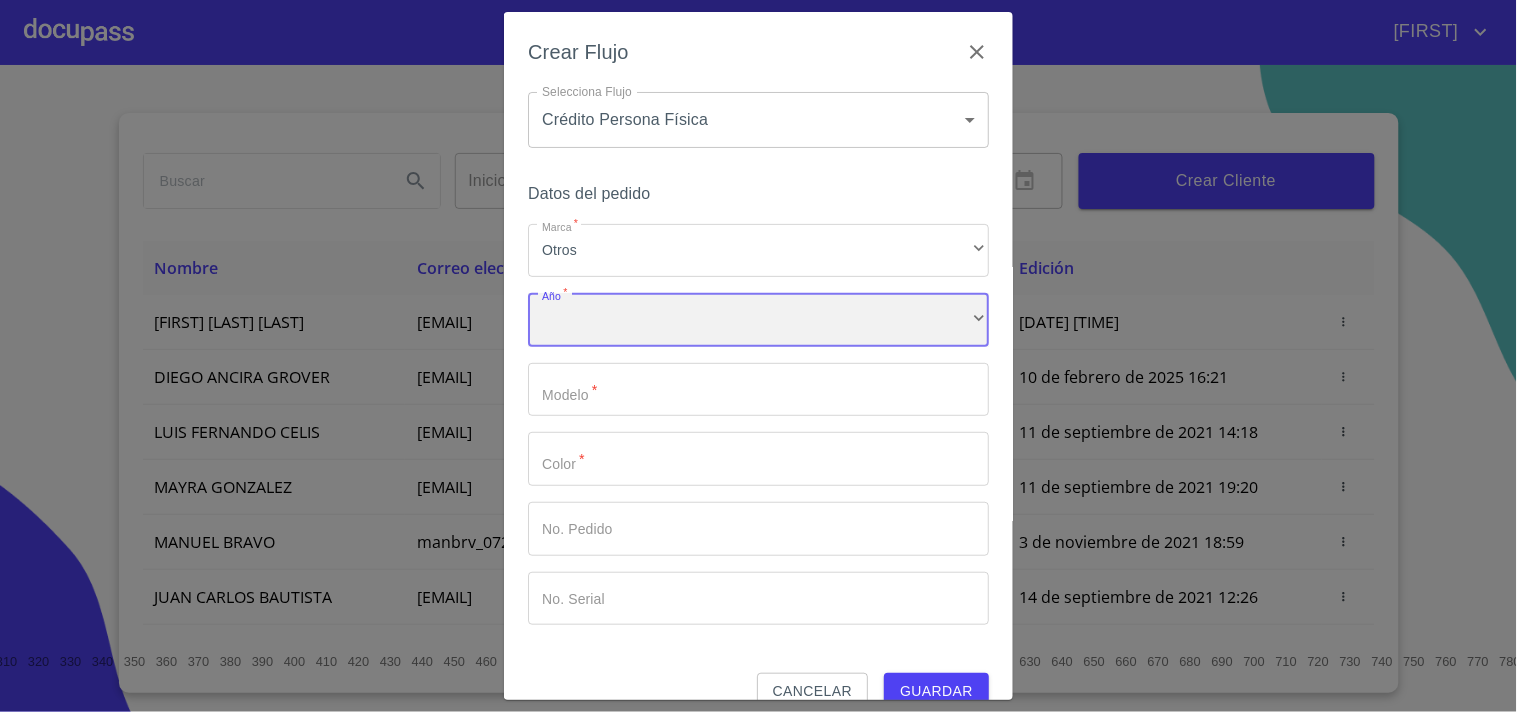 click on "​" at bounding box center (758, 320) 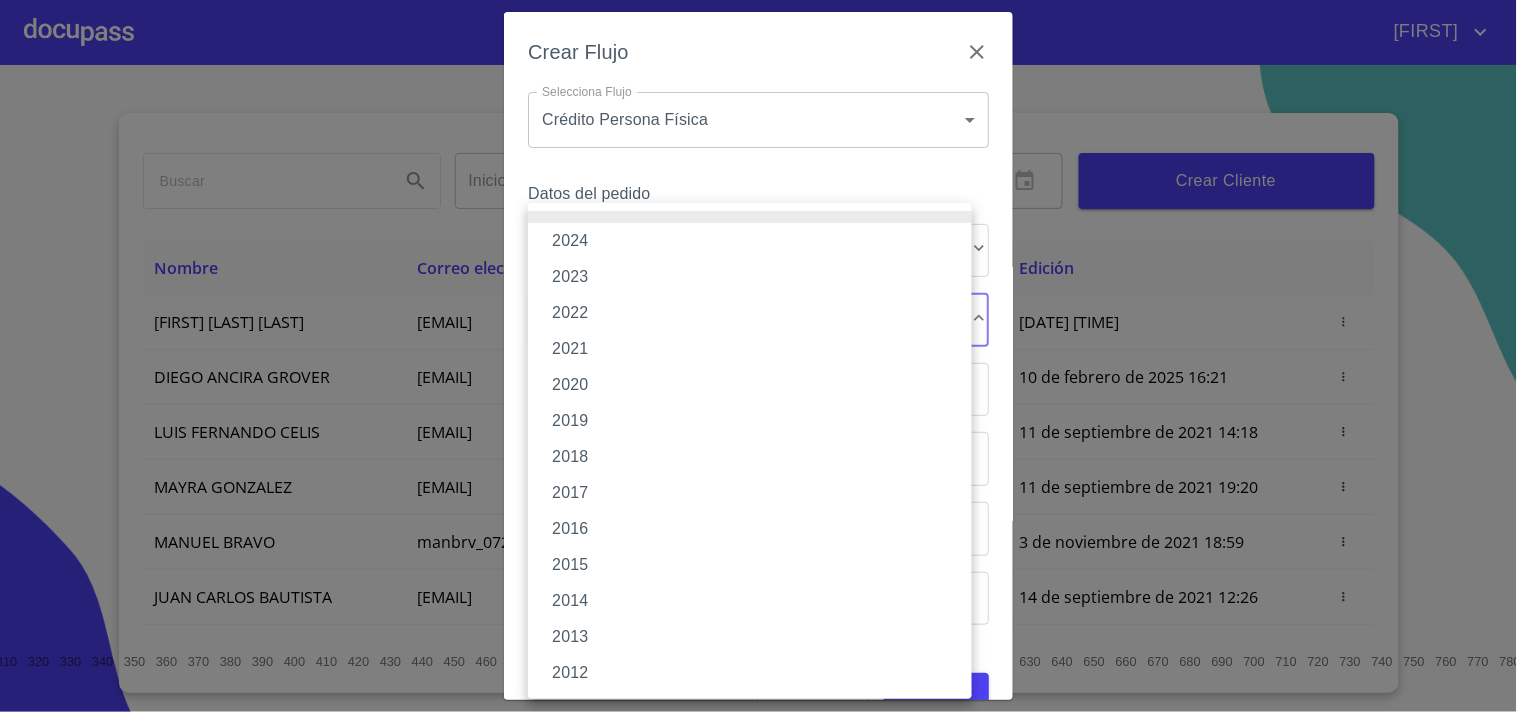 click on "2021" at bounding box center (750, 349) 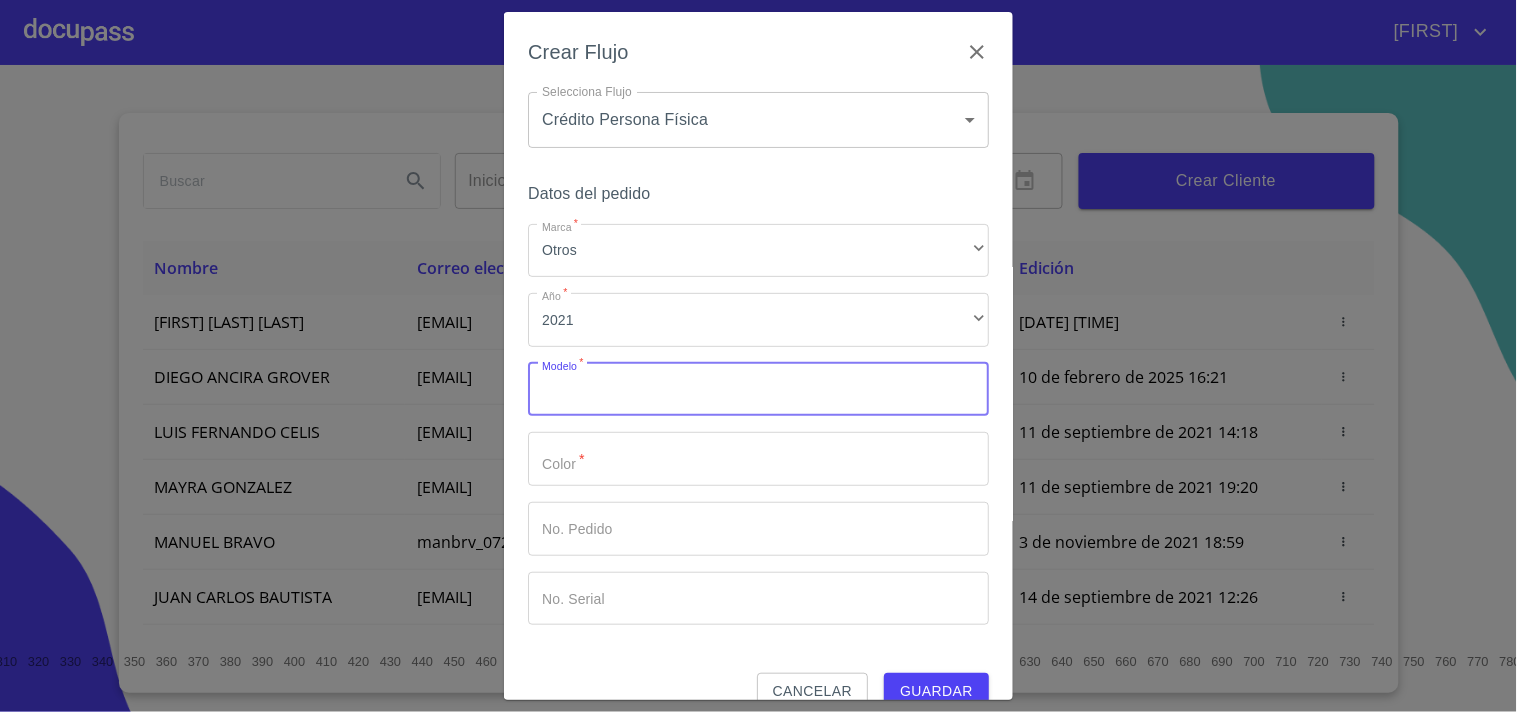 click on "Marca   *" at bounding box center [758, 390] 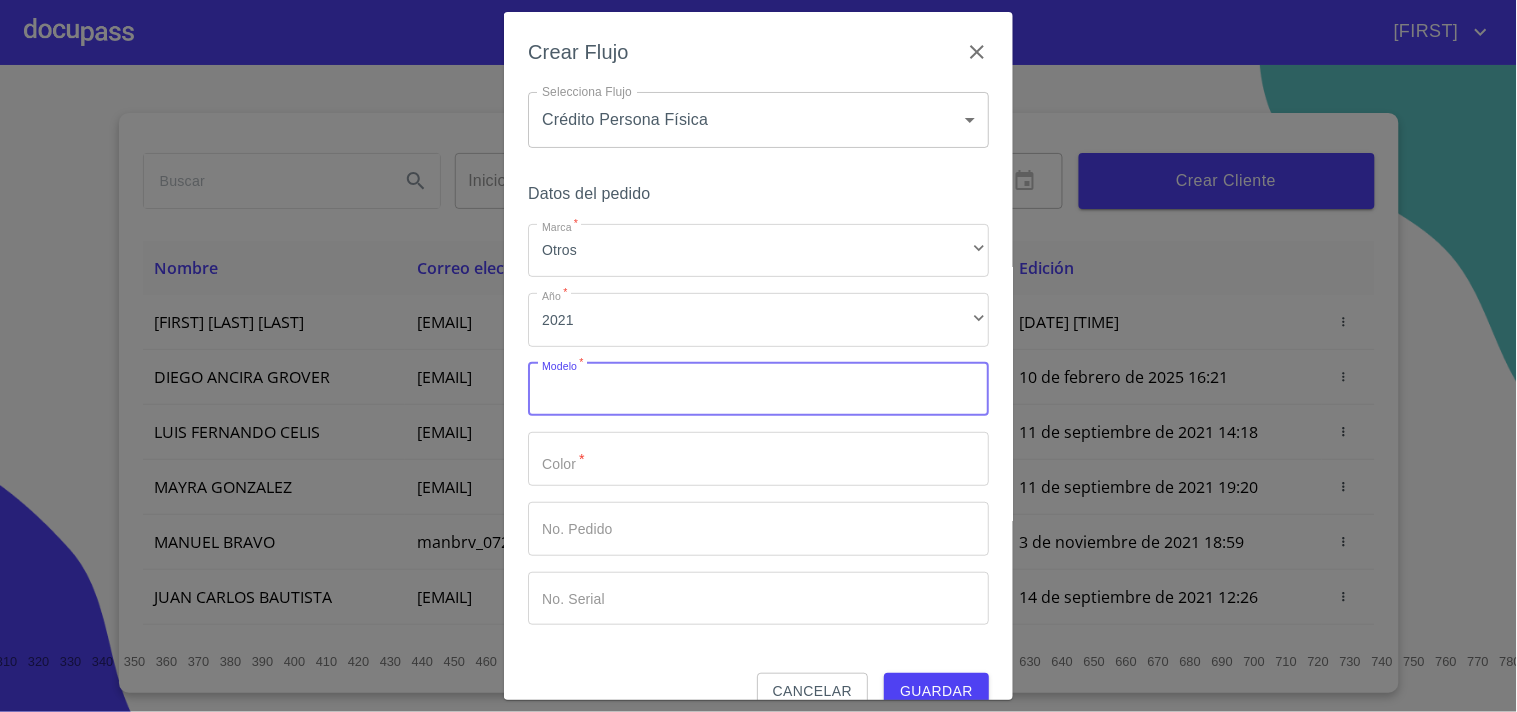 type on "a" 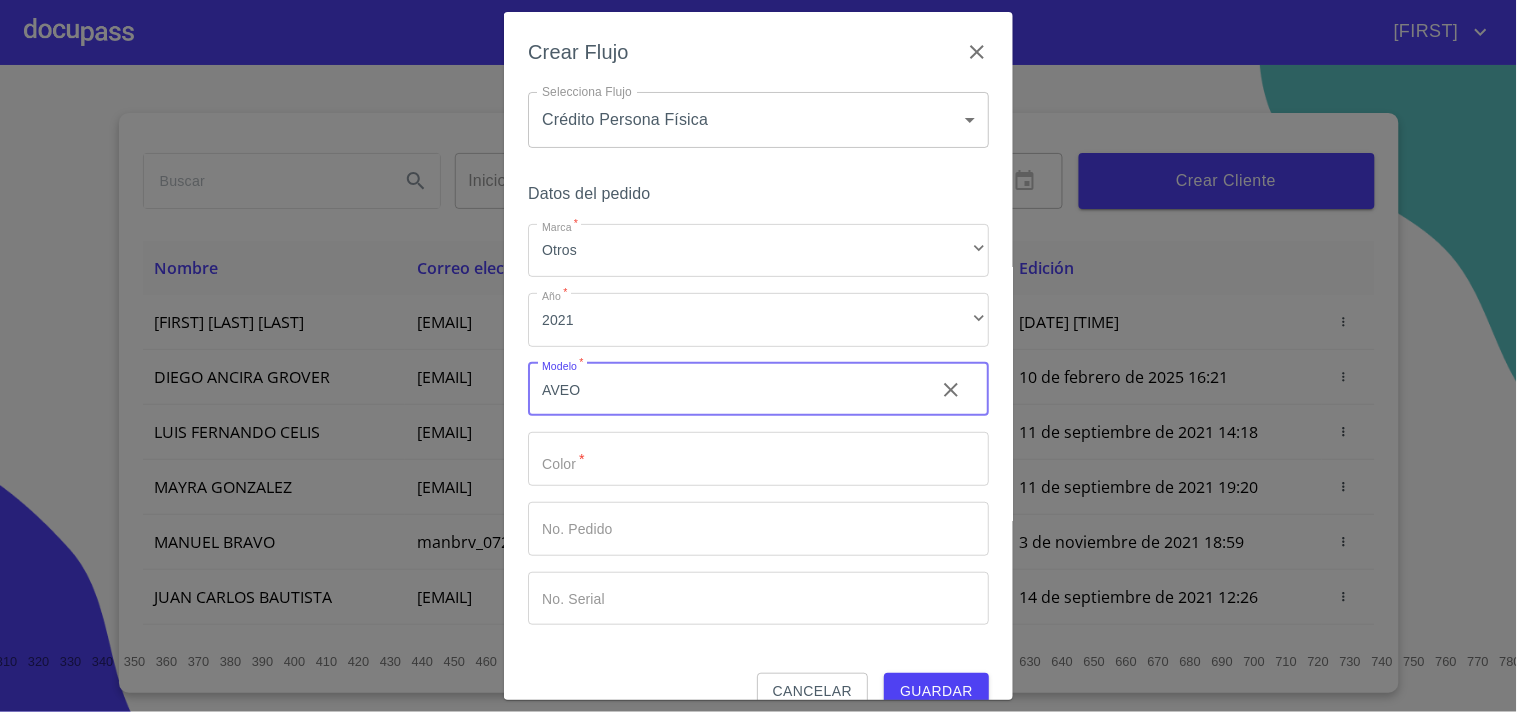 type on "AVEO" 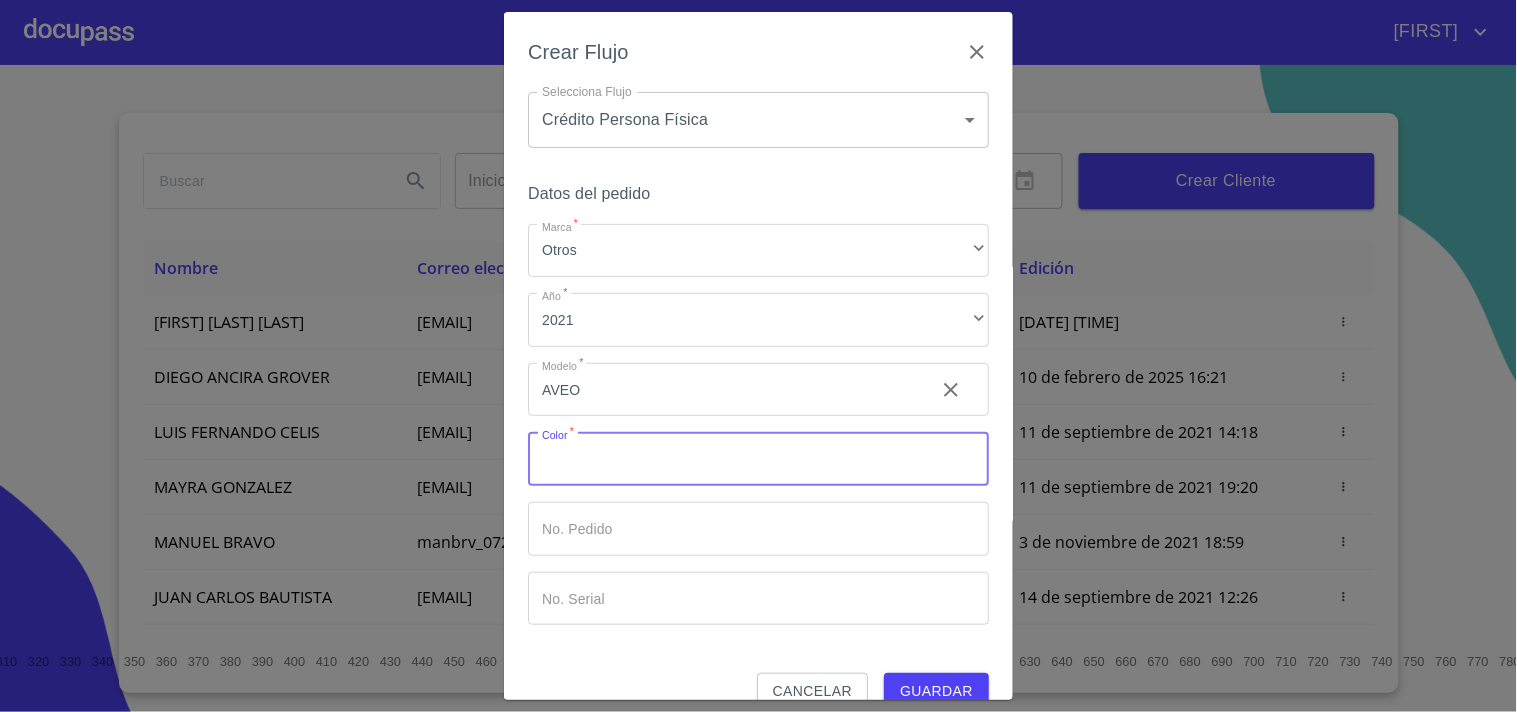 click on "Marca   *" at bounding box center (758, 459) 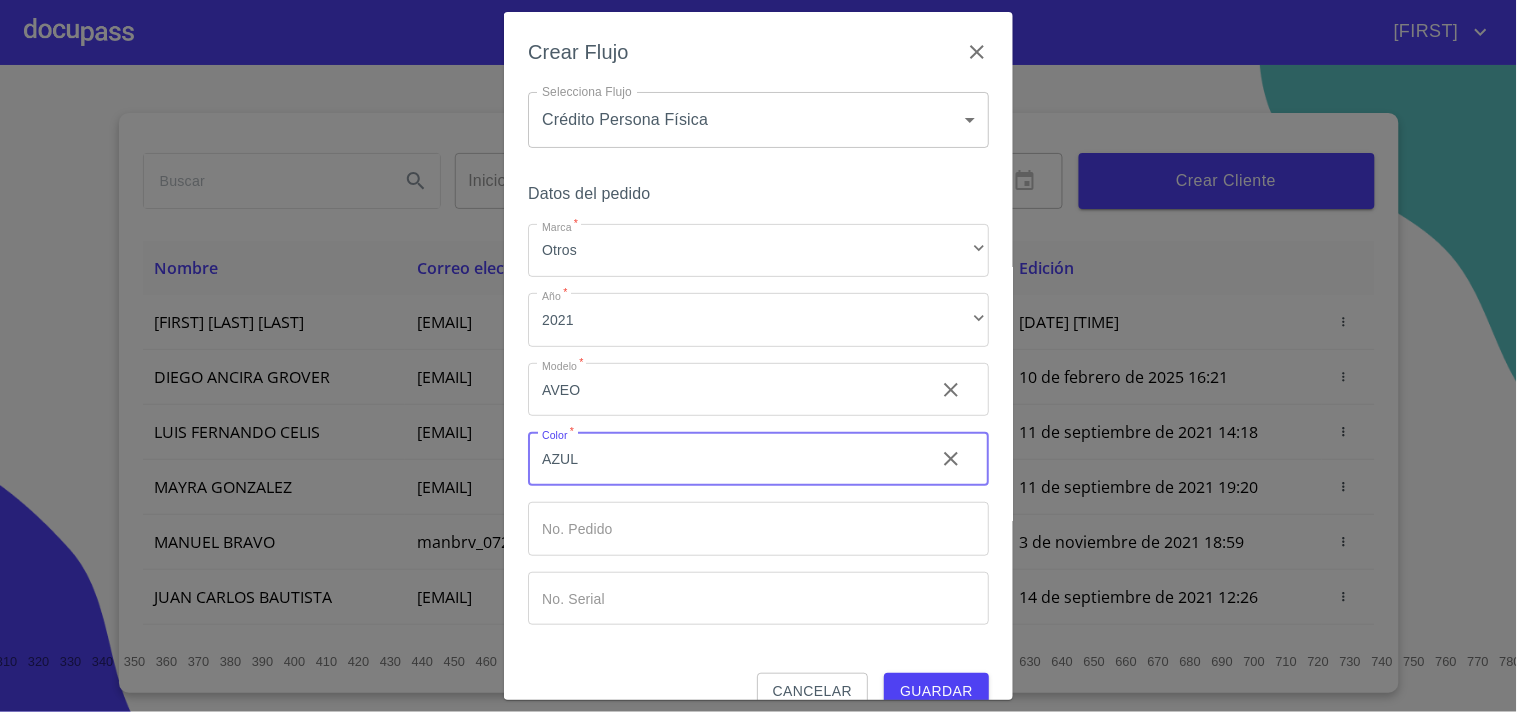 scroll, scrollTop: 32, scrollLeft: 0, axis: vertical 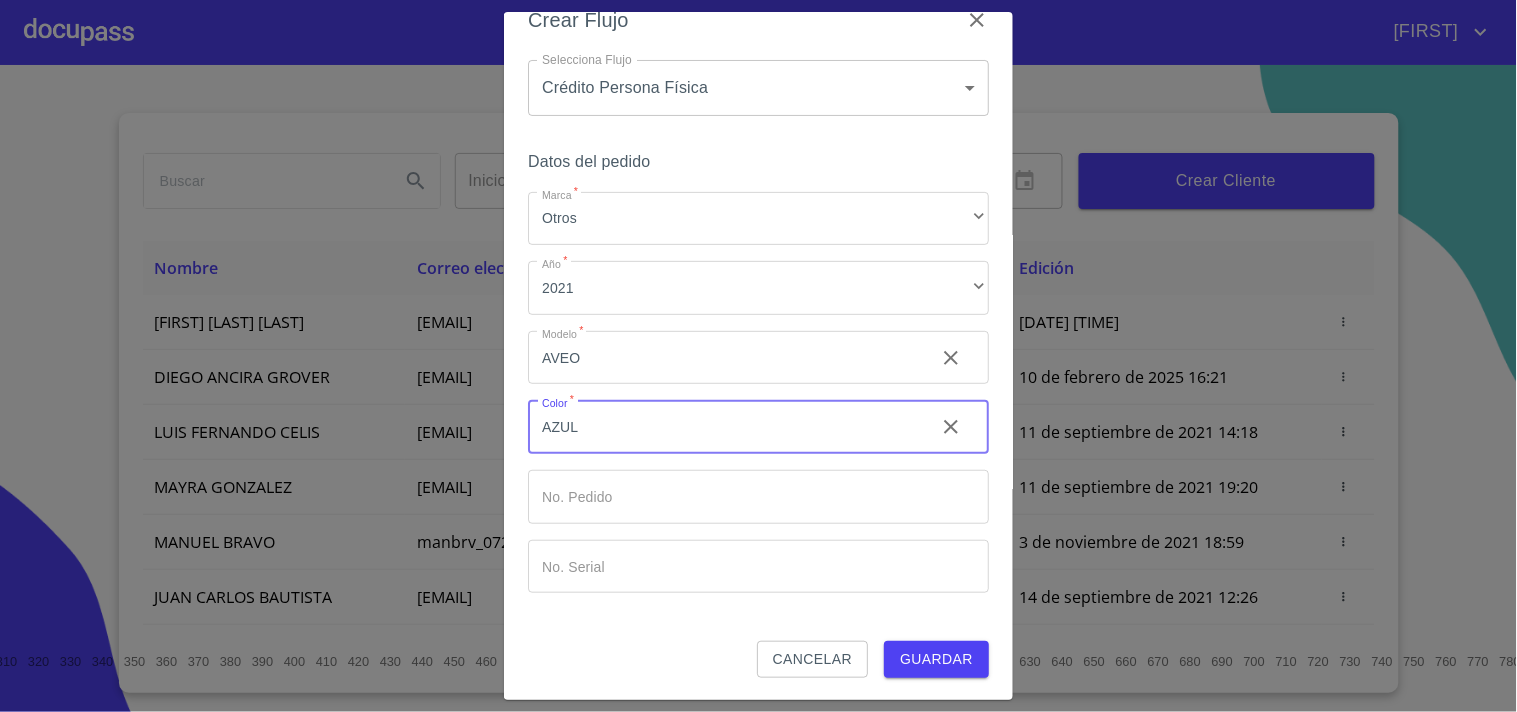 type on "AZUL" 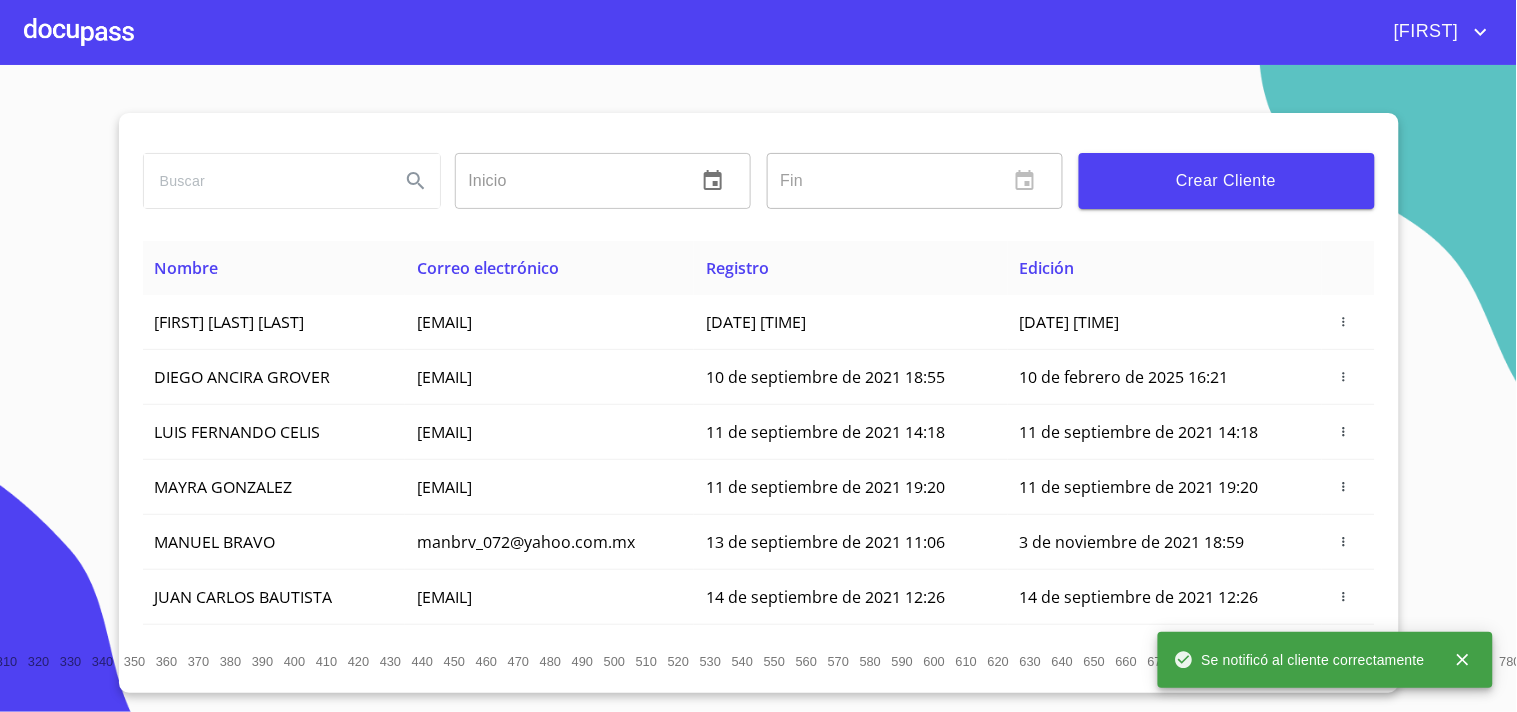 click at bounding box center [79, 32] 